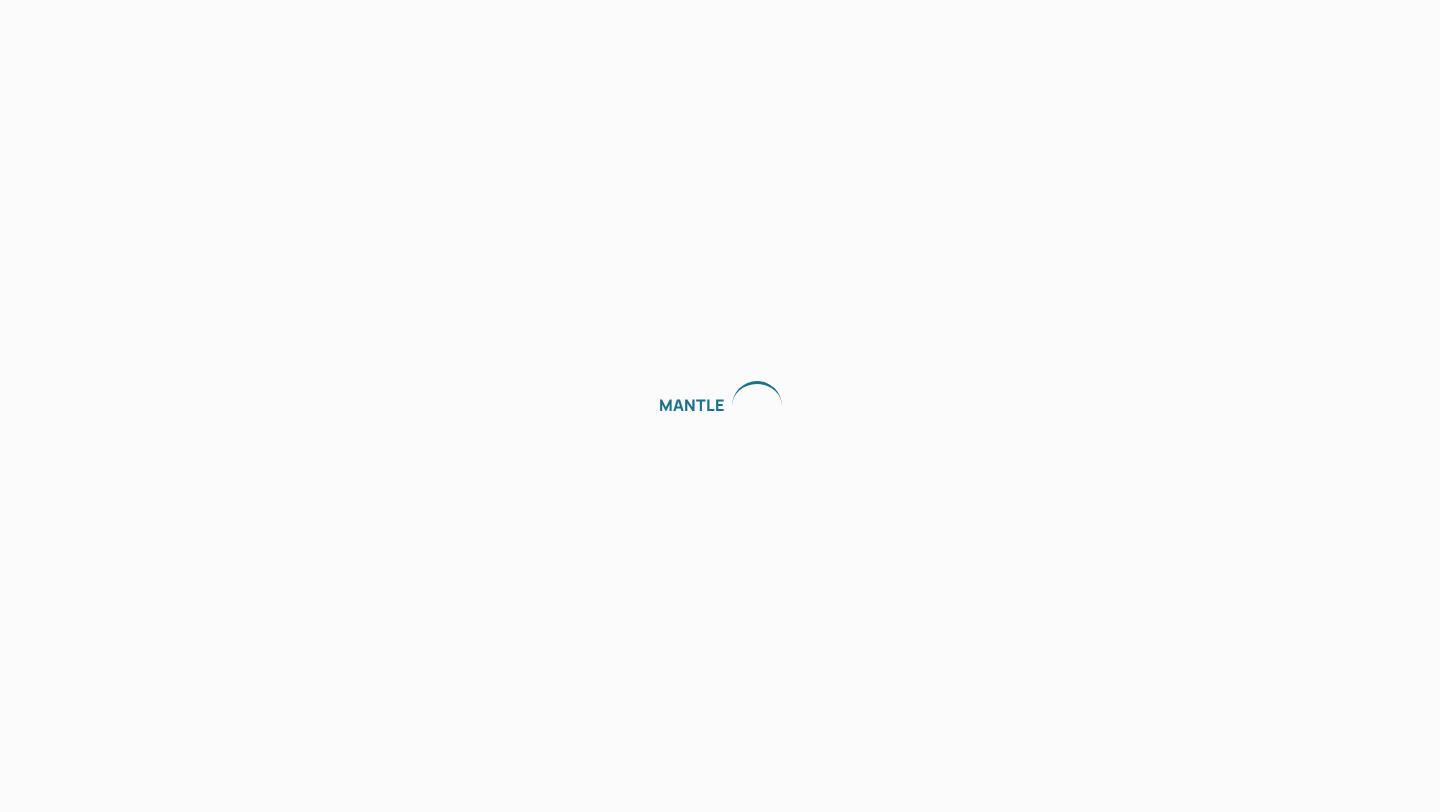 scroll, scrollTop: 0, scrollLeft: 0, axis: both 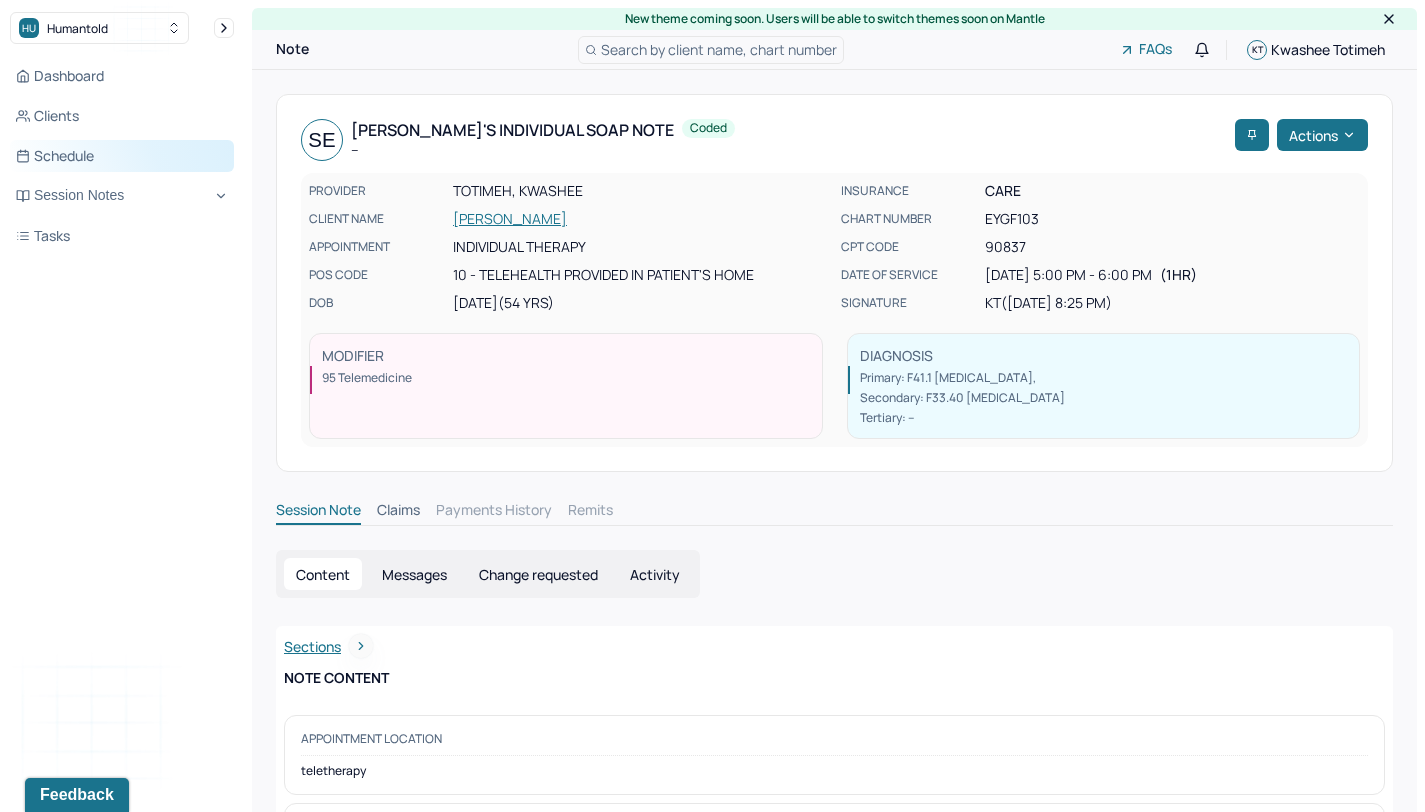 click on "Schedule" at bounding box center (122, 156) 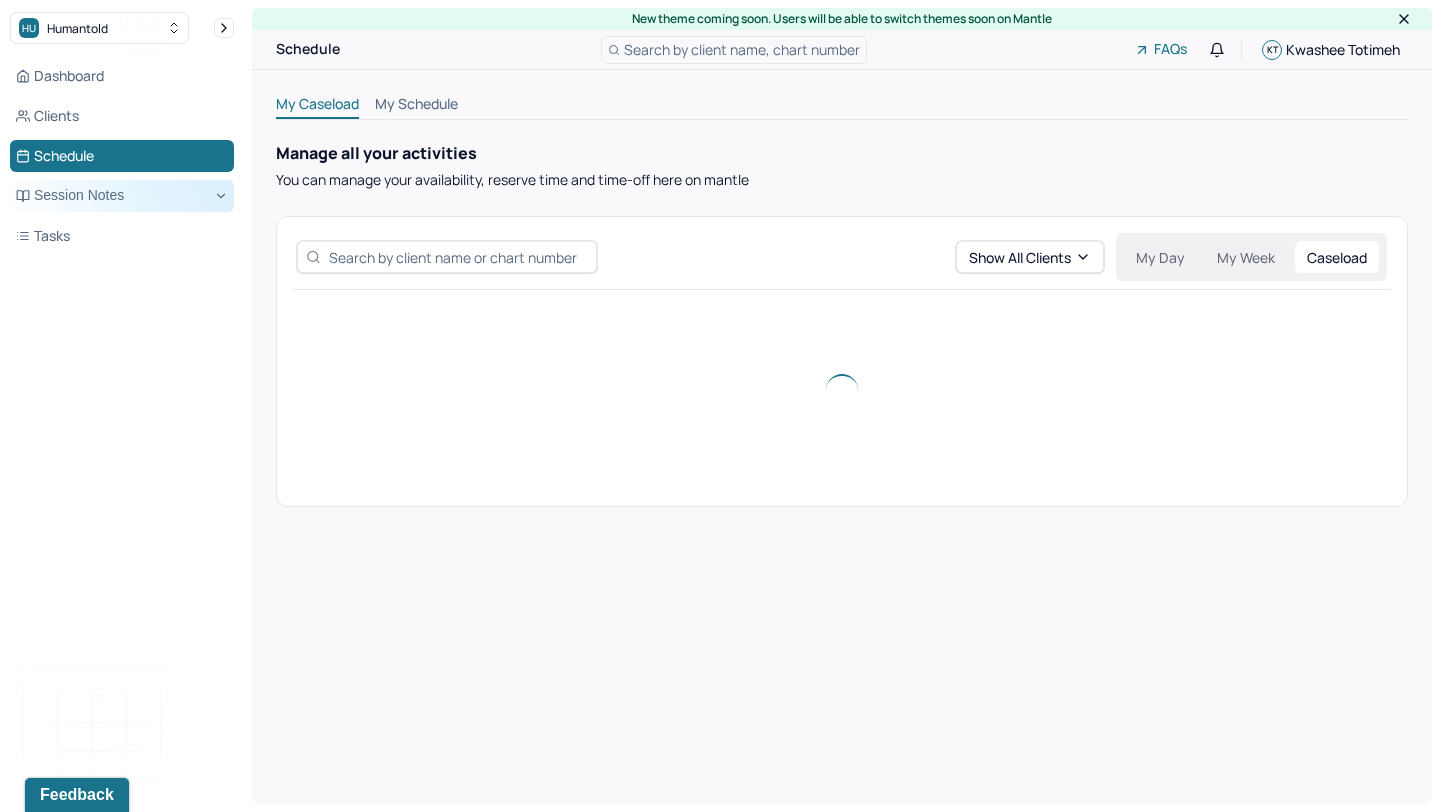 click on "Session Notes" at bounding box center [122, 196] 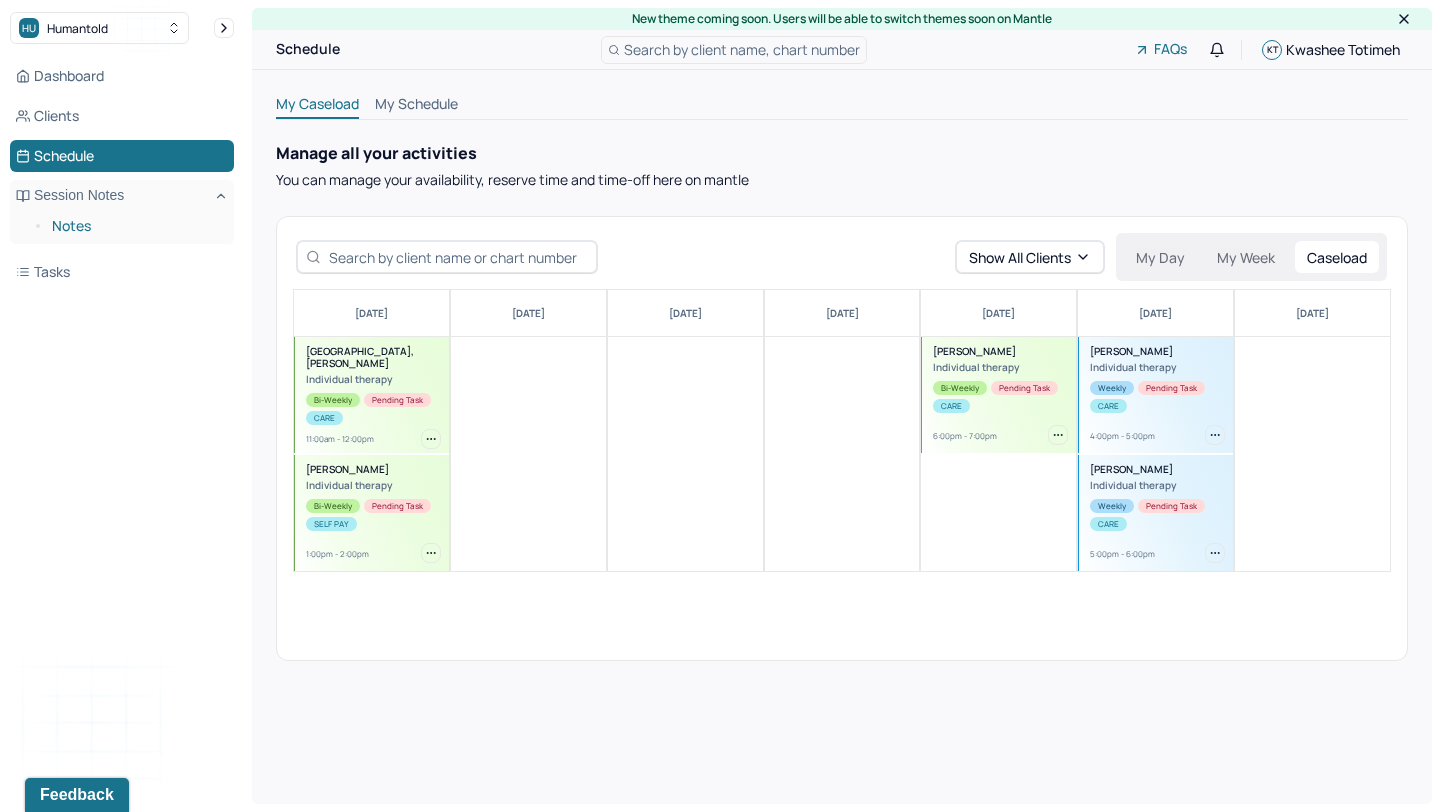 click on "Notes" at bounding box center (135, 226) 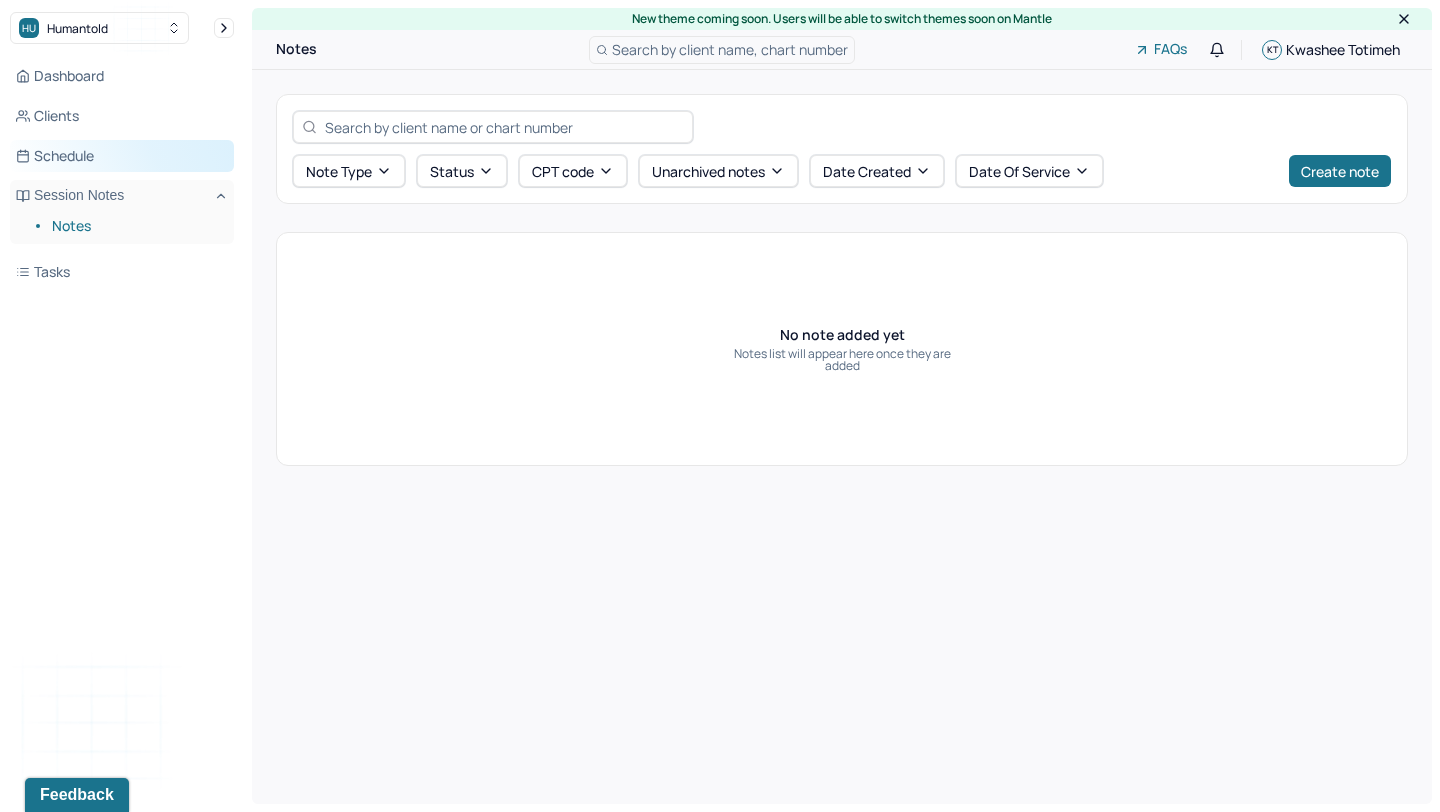 click on "Schedule" at bounding box center [122, 156] 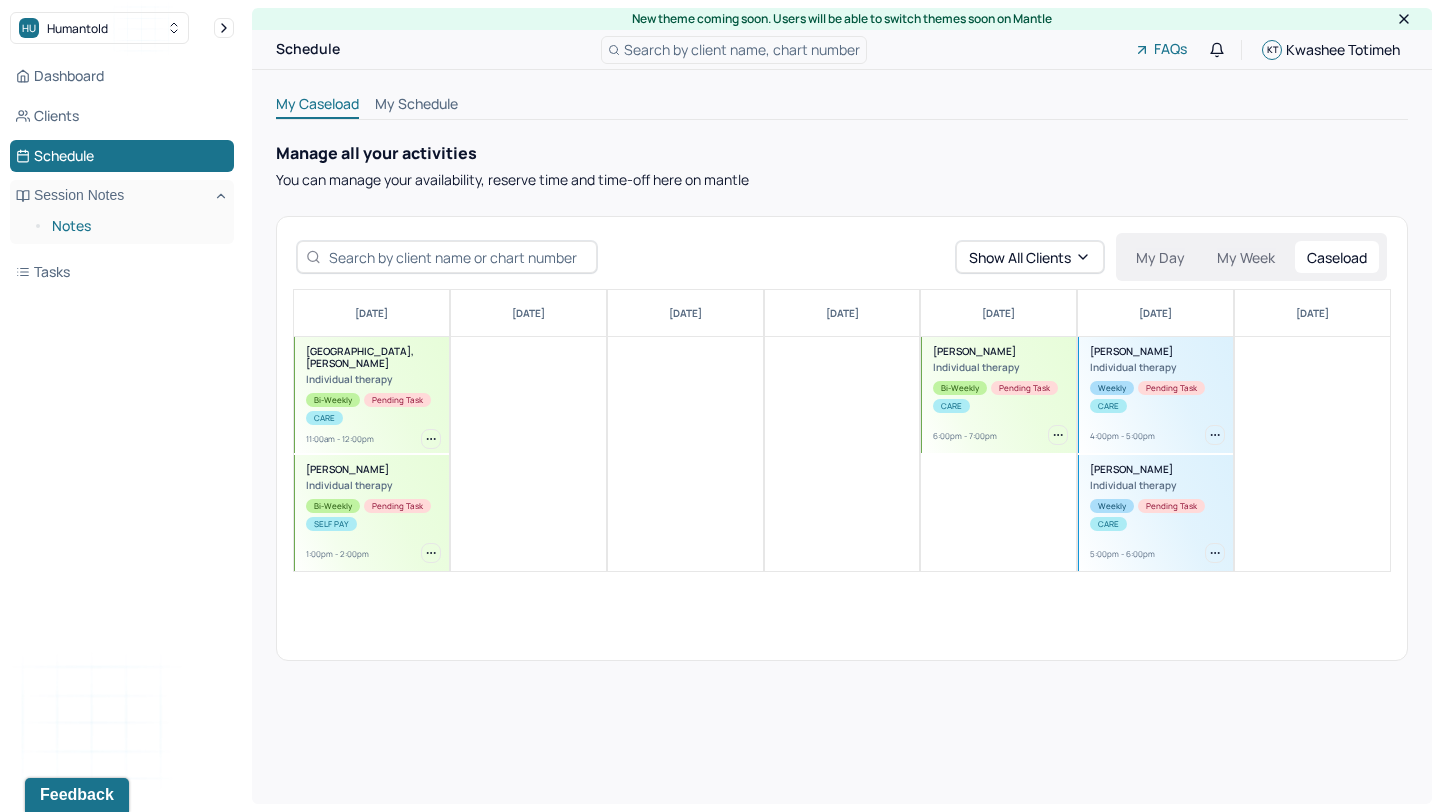 click on "Notes" at bounding box center [135, 226] 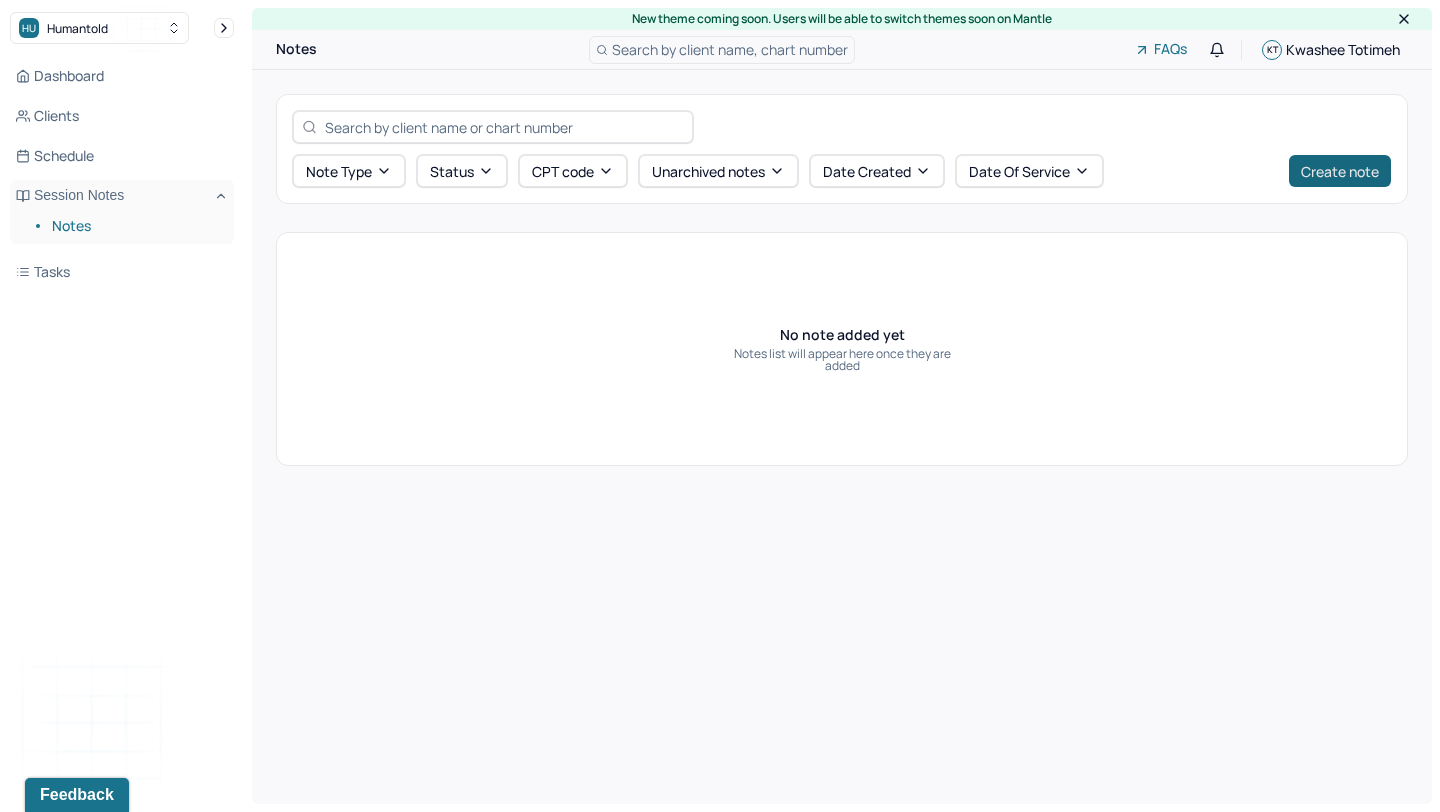 click on "Create note" at bounding box center (1340, 171) 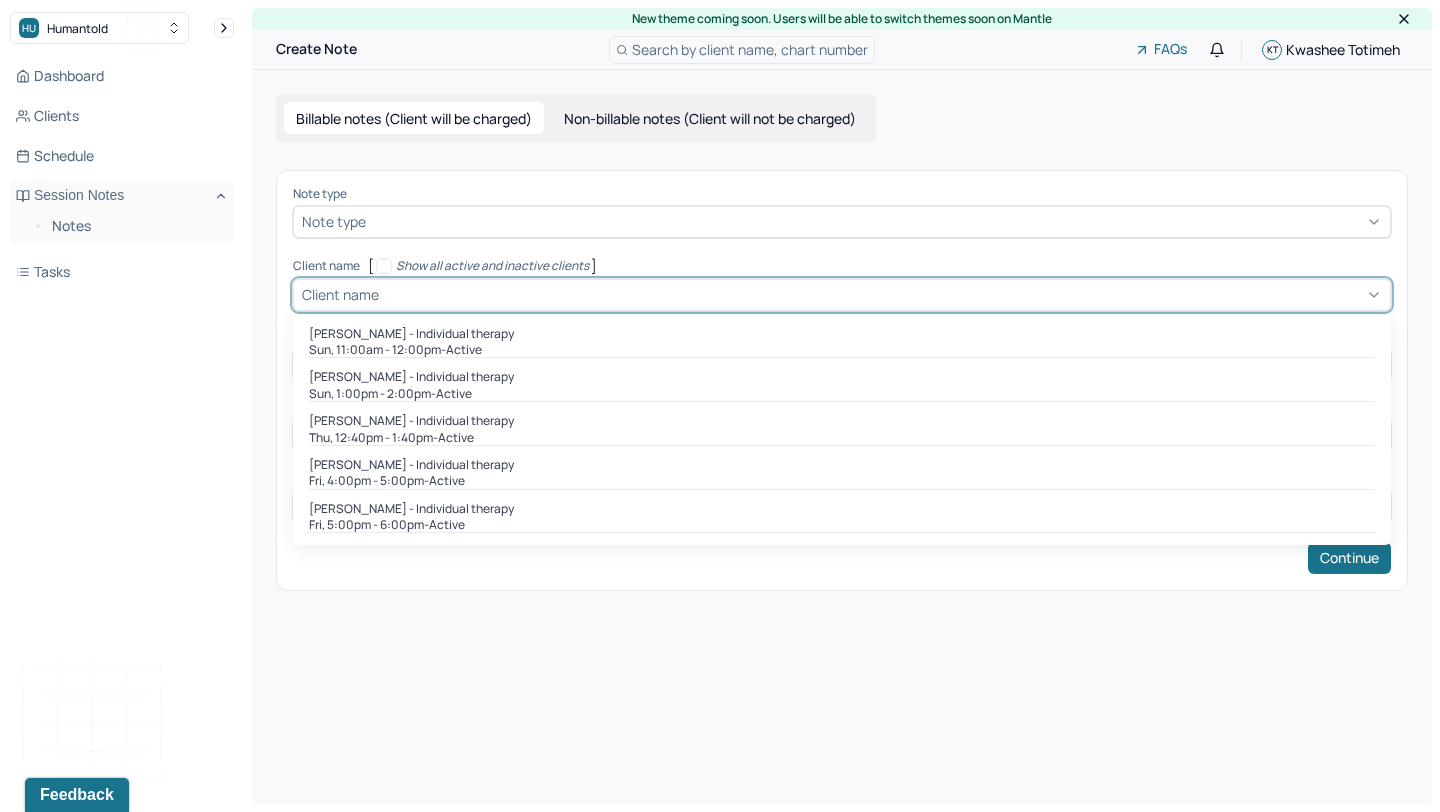 click on "Client name" at bounding box center (340, 294) 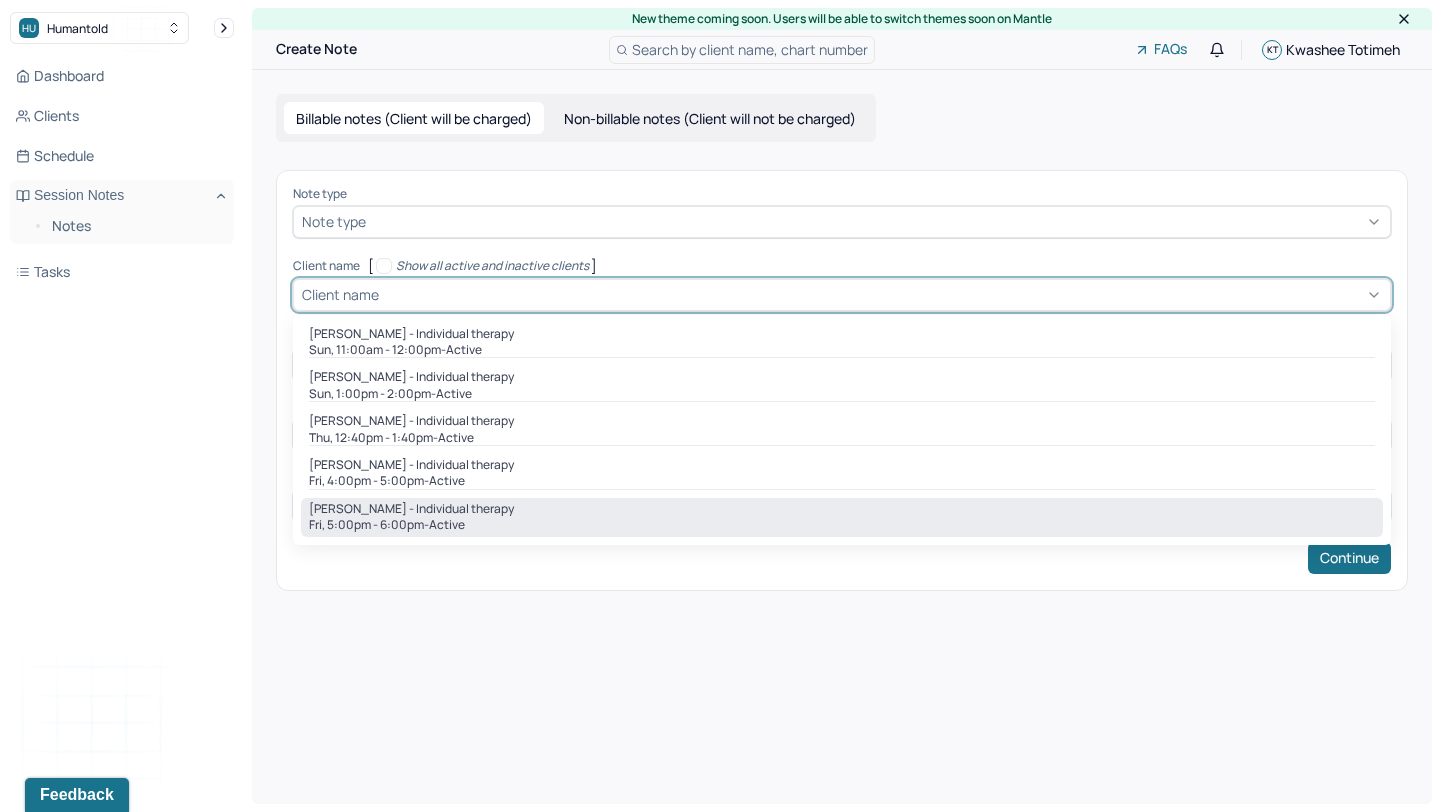 click on "[PERSON_NAME] - Individual therapy Fri, 5:00pm - 6:00pm  -  active" at bounding box center [842, 518] 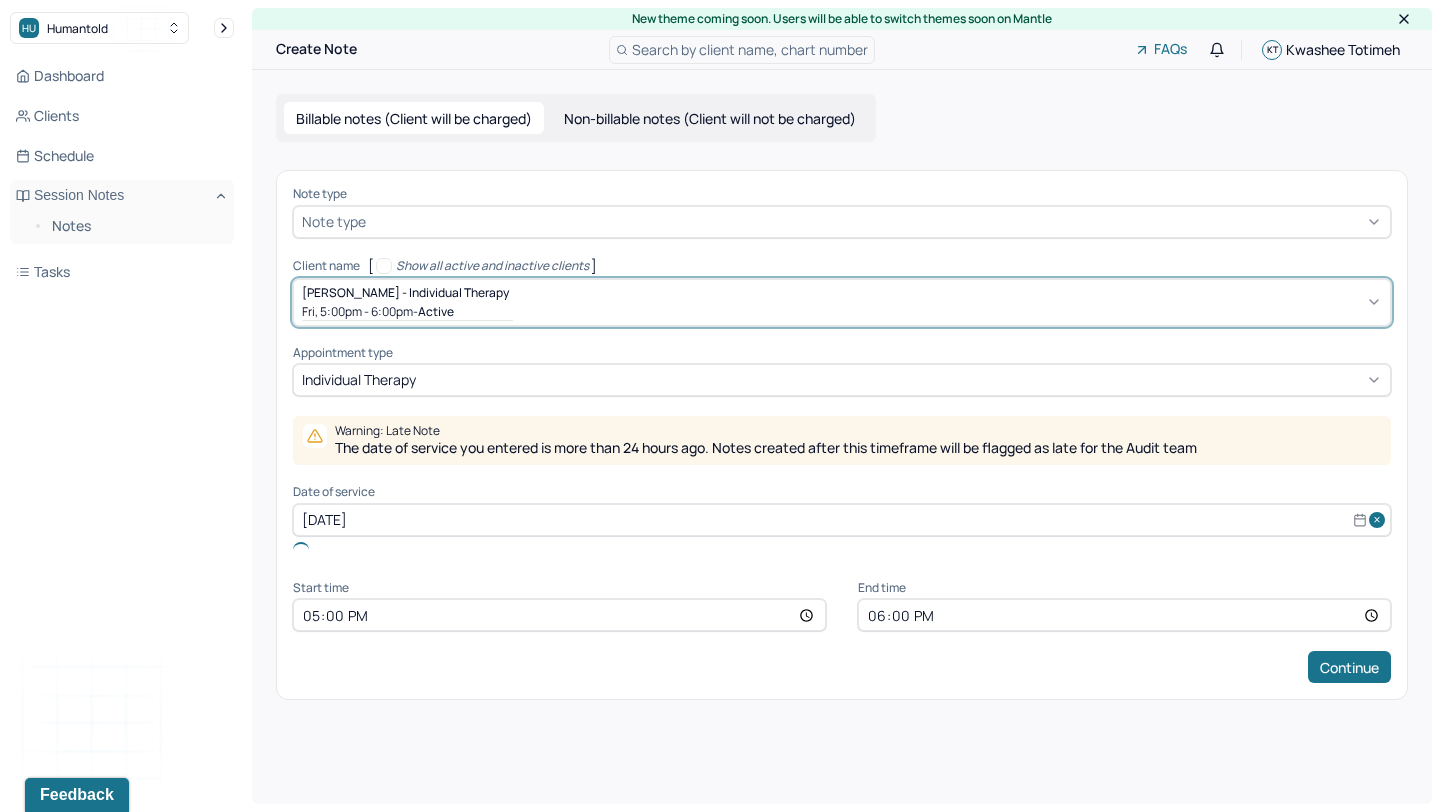 click on "Date of service [DATE]" at bounding box center [842, 510] 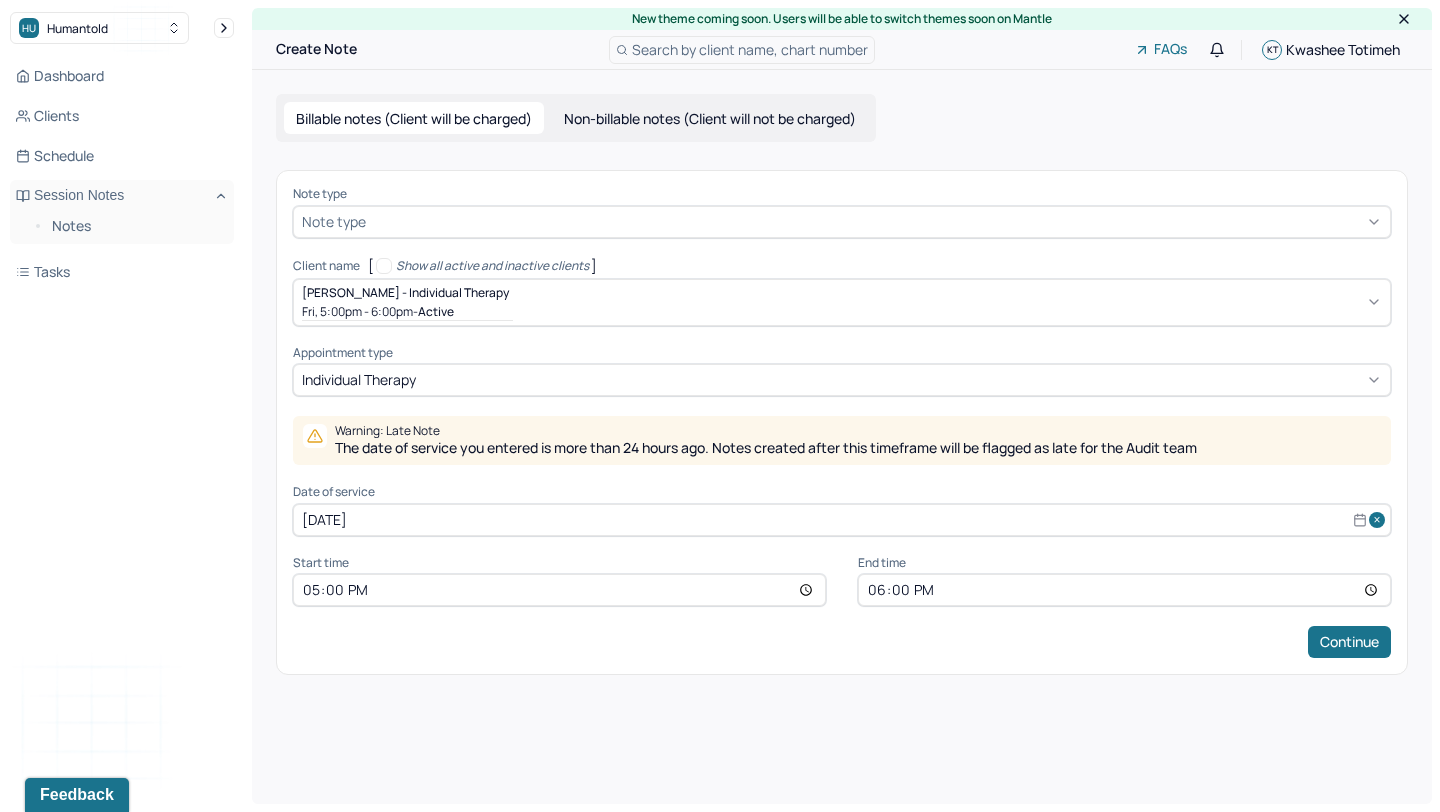 select on "6" 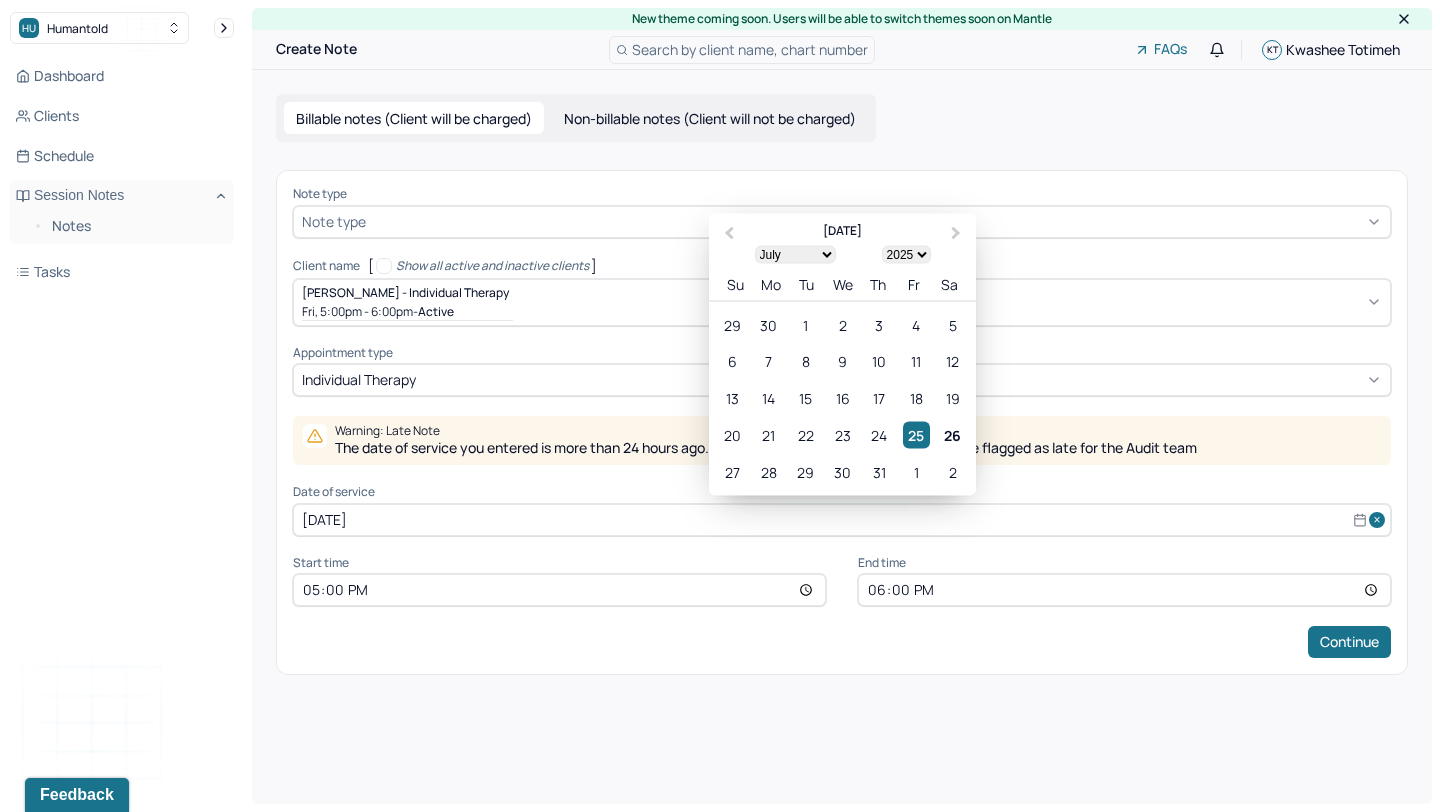 click on "[DATE]" at bounding box center [842, 520] 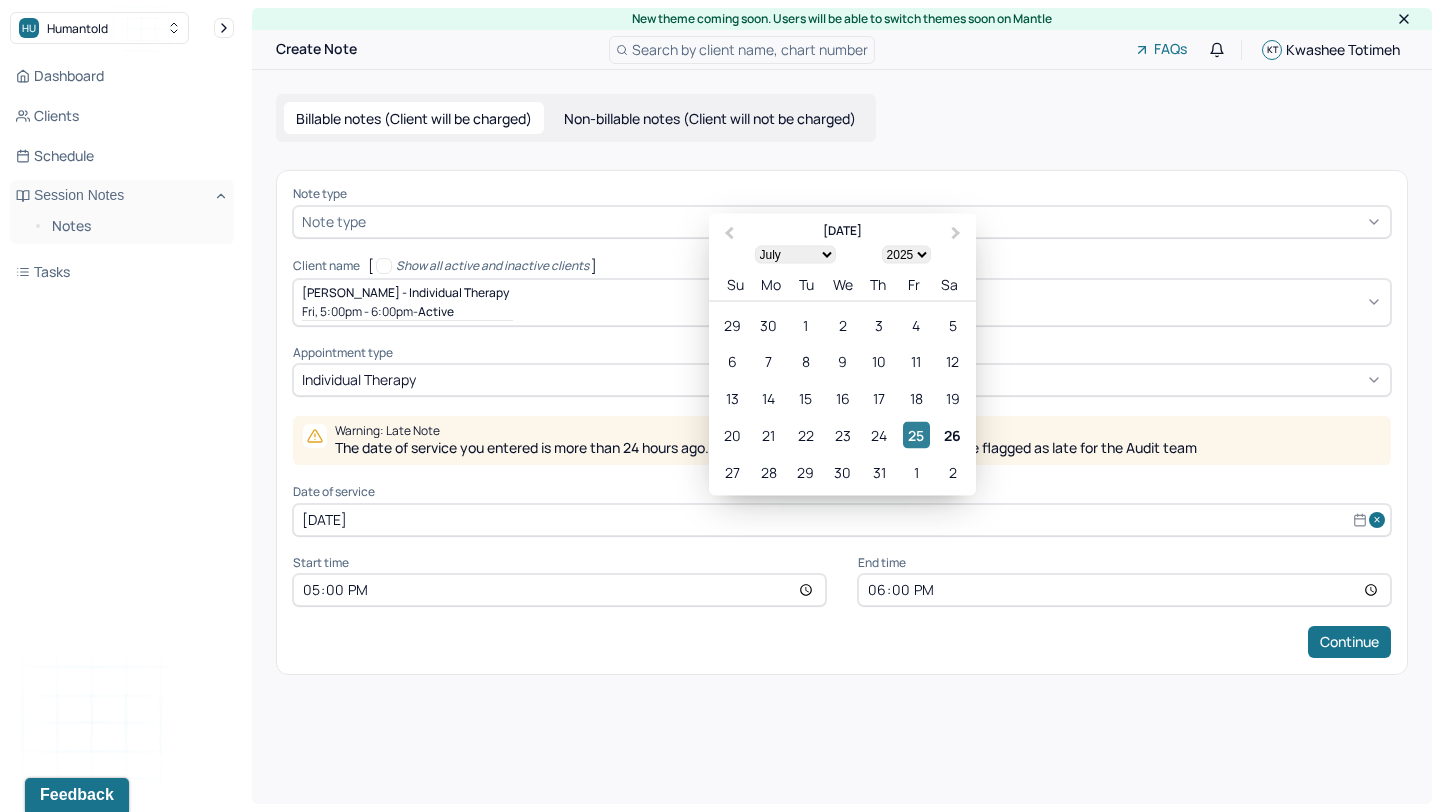 click on "25" at bounding box center (916, 434) 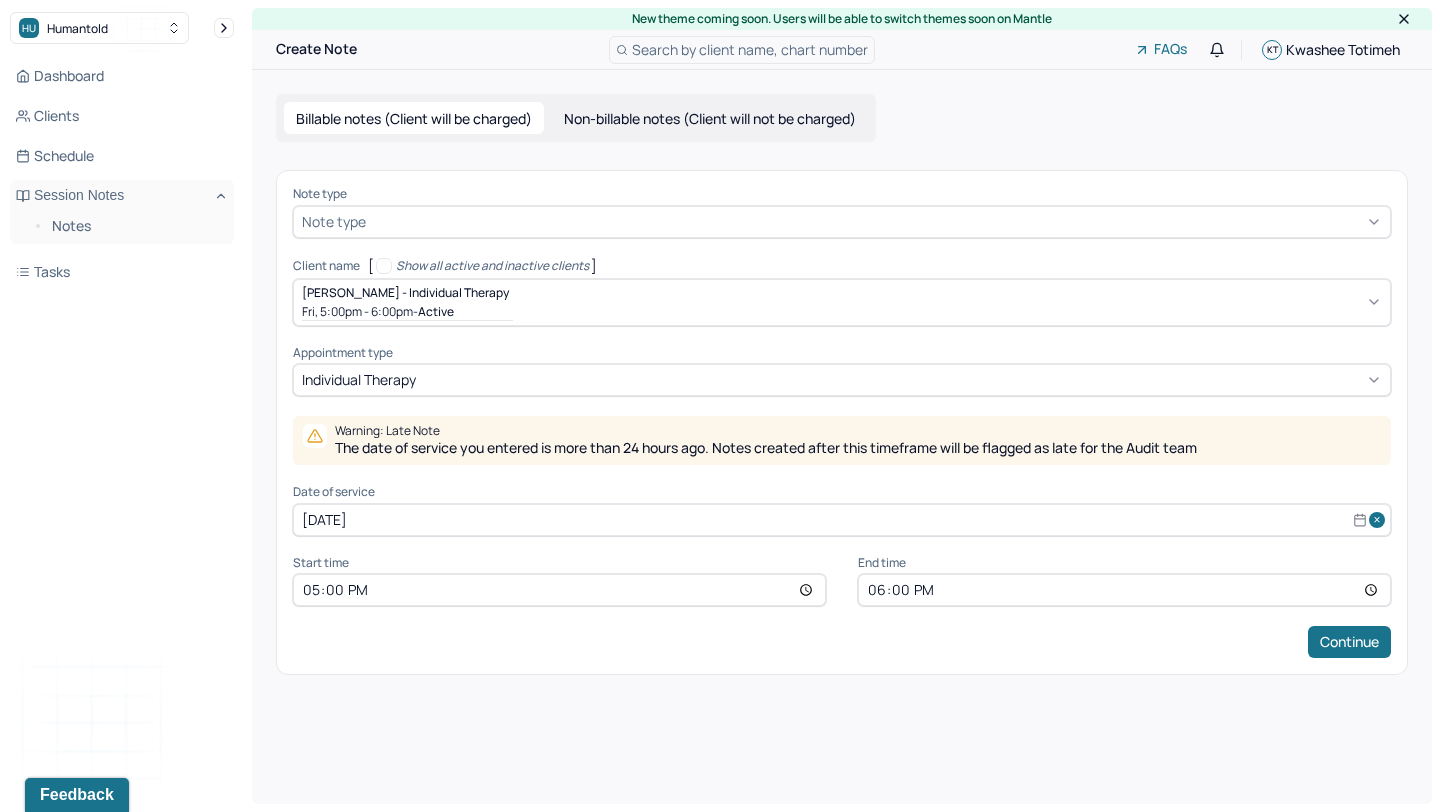 click at bounding box center (876, 221) 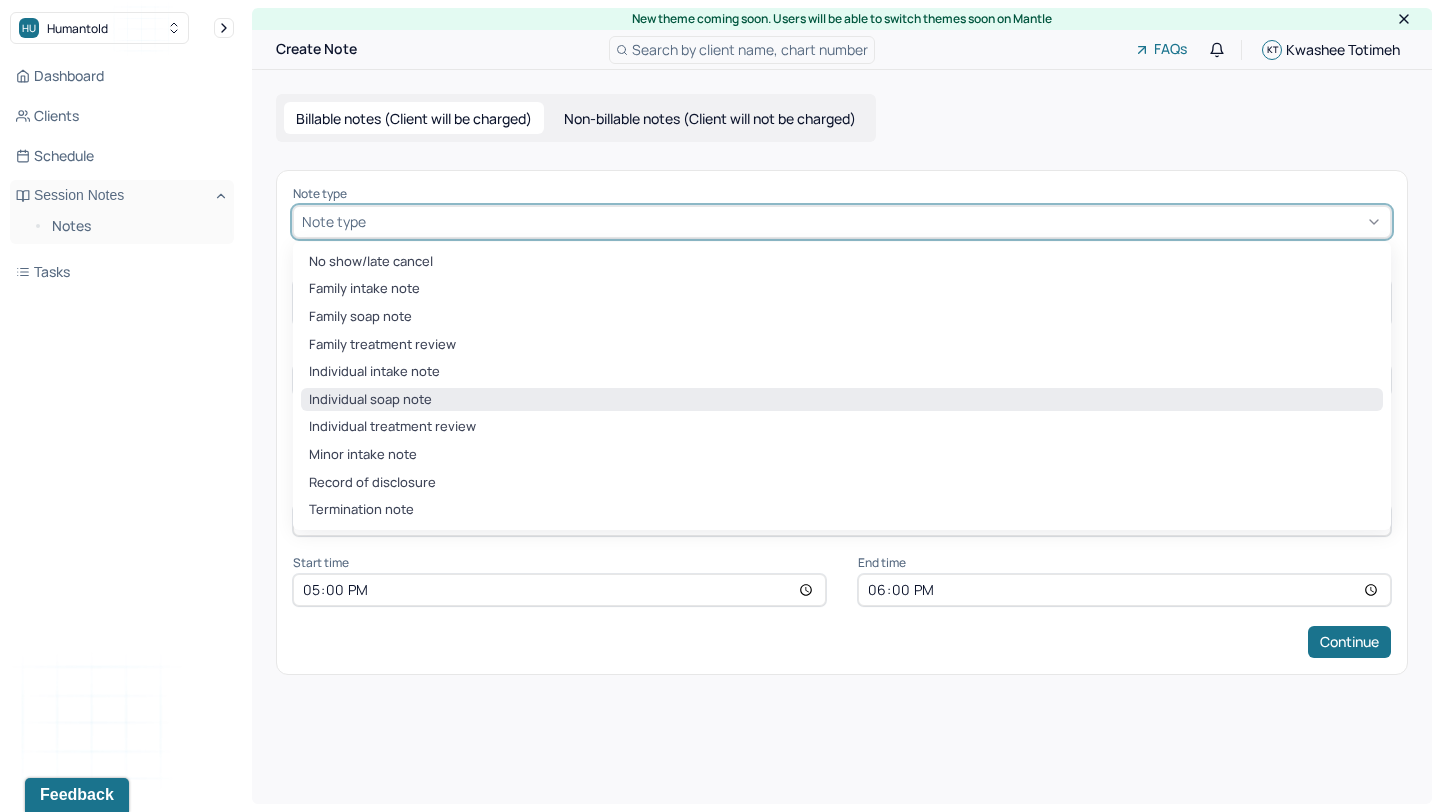 click on "Individual soap note" at bounding box center (842, 400) 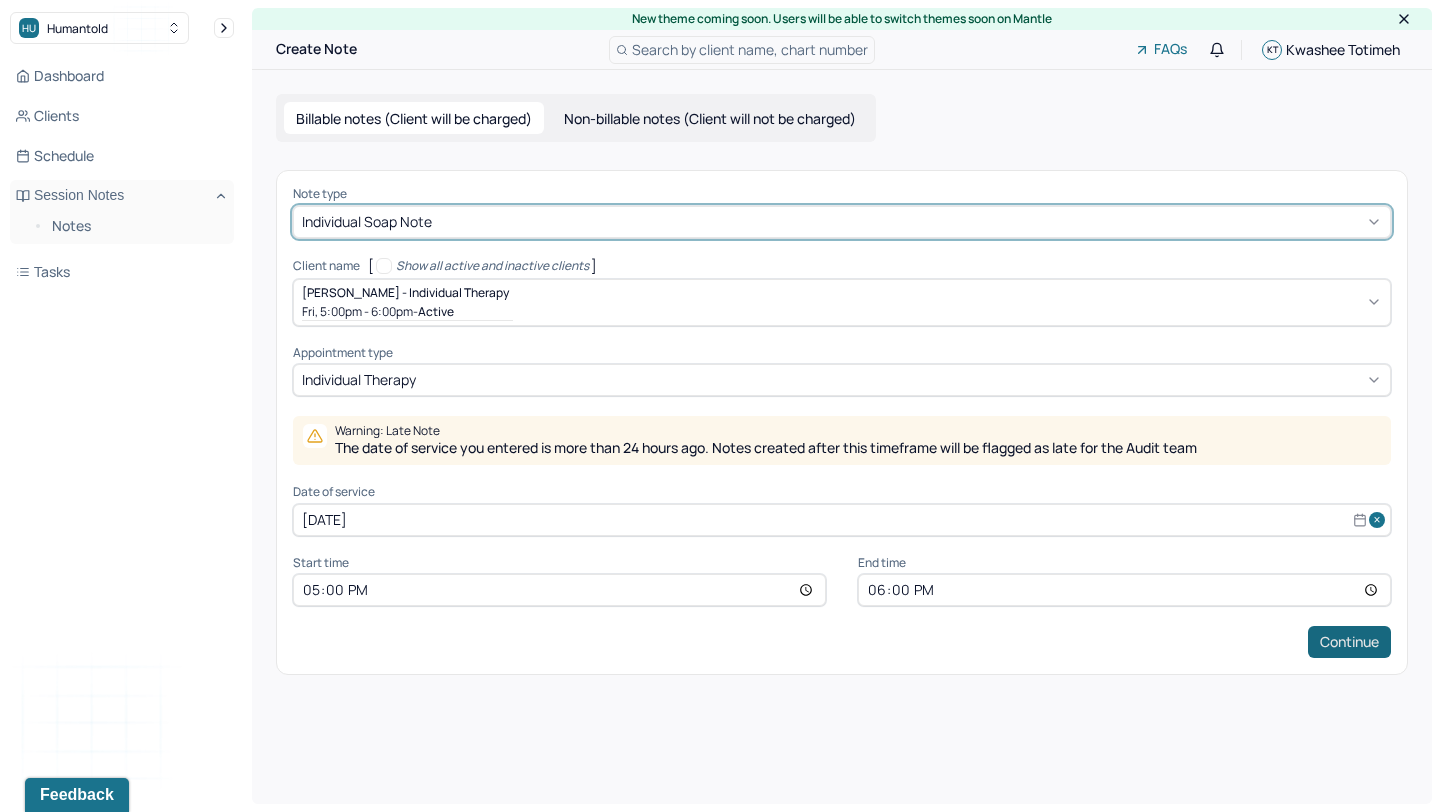 click on "Continue" at bounding box center [1349, 642] 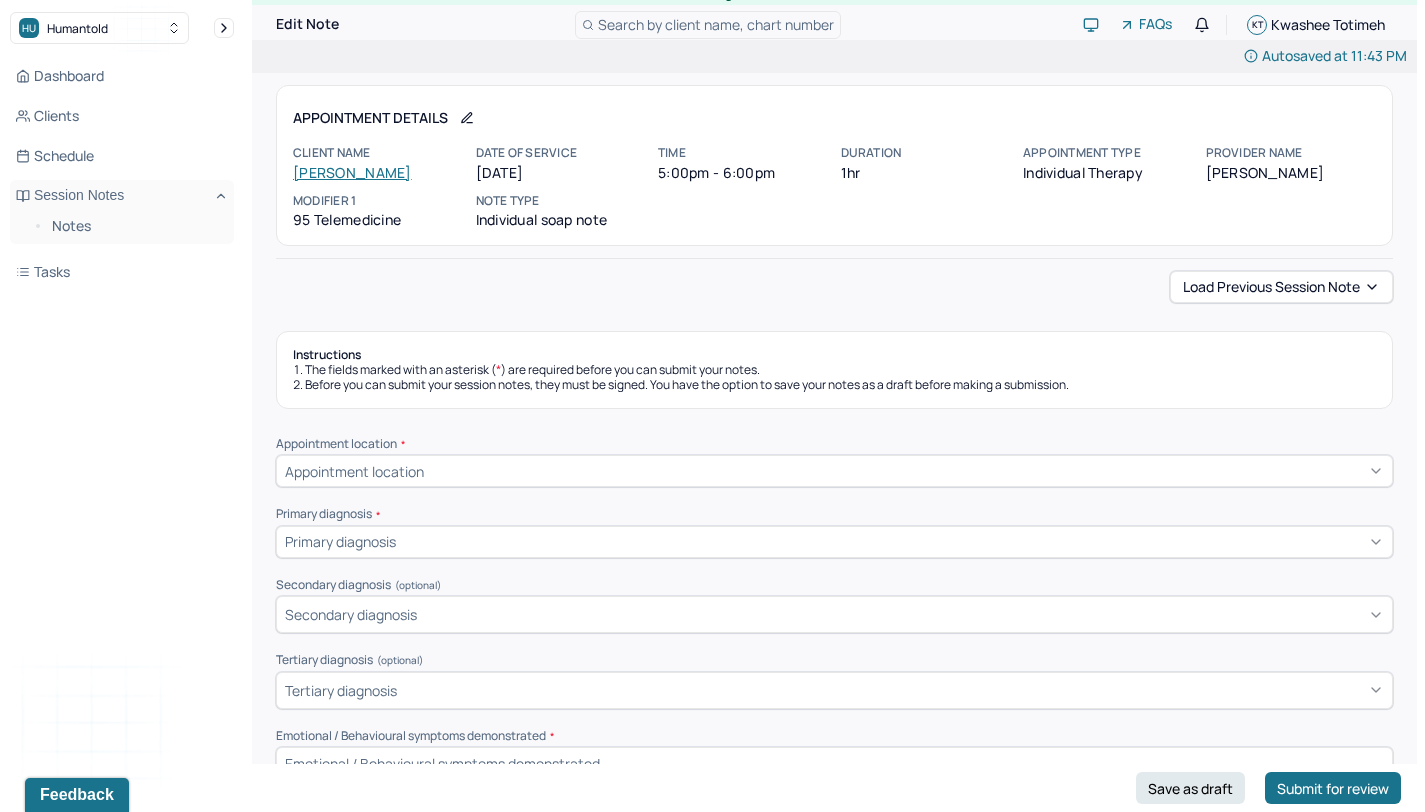 scroll, scrollTop: 44, scrollLeft: 0, axis: vertical 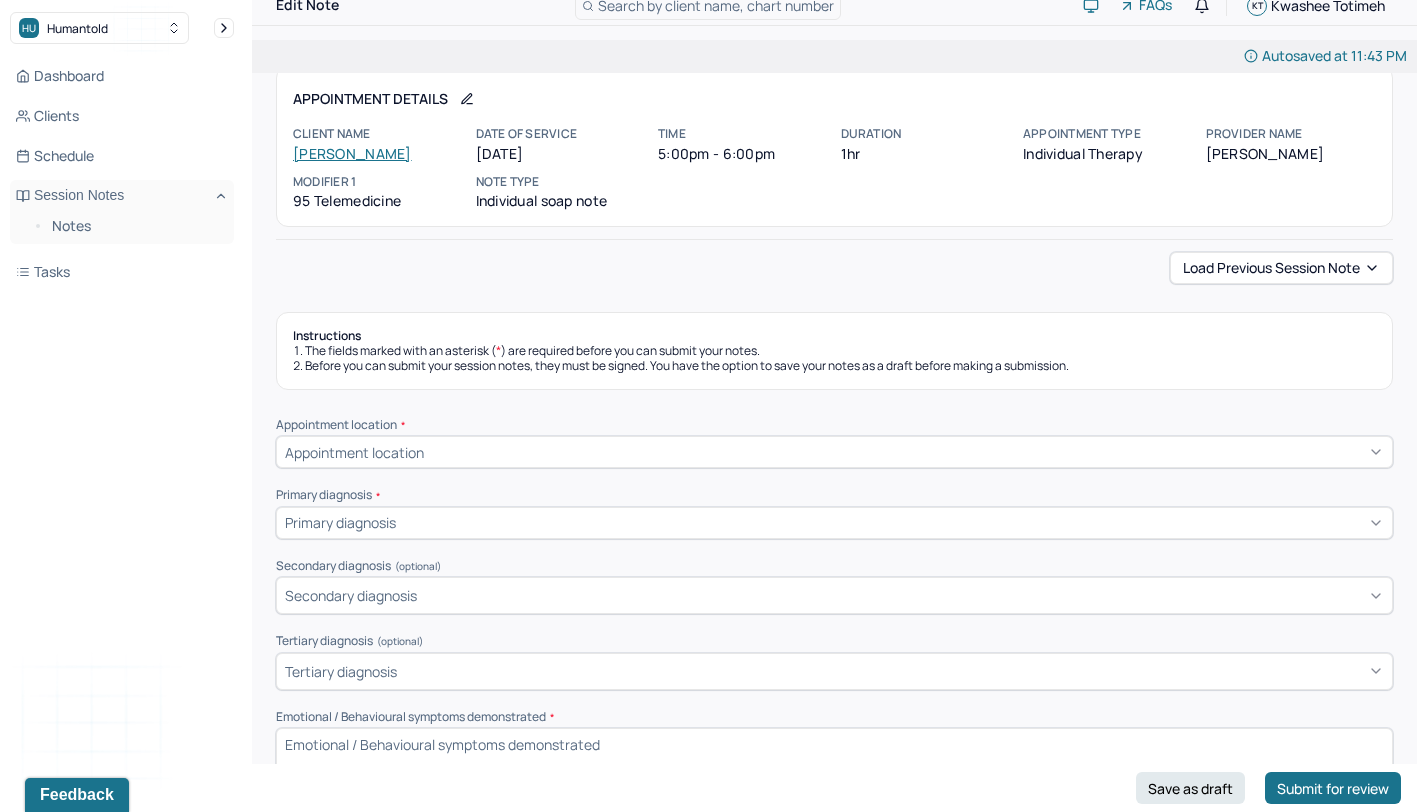 click on "Autosaved at 11:43 PM Appointment Details Client name [PERSON_NAME] Date of service [DATE] Time 5:00pm - 6:00pm Duration 1hr Appointment type individual therapy Provider name [PERSON_NAME] Modifier 1 95 Telemedicine Note type Individual soap note Load previous session note Instructions The fields marked with an asterisk ( * ) are required before you can submit your notes. Before you can submit your session notes, they must be signed. You have the option to save your notes as a draft before making a submission. Appointment location * Appointment location Primary diagnosis * Primary diagnosis Secondary diagnosis (optional) Secondary diagnosis Tertiary diagnosis (optional) Tertiary diagnosis Emotional / Behavioural symptoms demonstrated * Causing * Causing Intention for Session * Intention for Session Session Note Subjective Objective How did they present themselves? Was there nervous talking or lack of eye contact? Assessment Therapy Intervention Techniques Please select at least 1 intervention used EDMR *" at bounding box center (834, 1688) 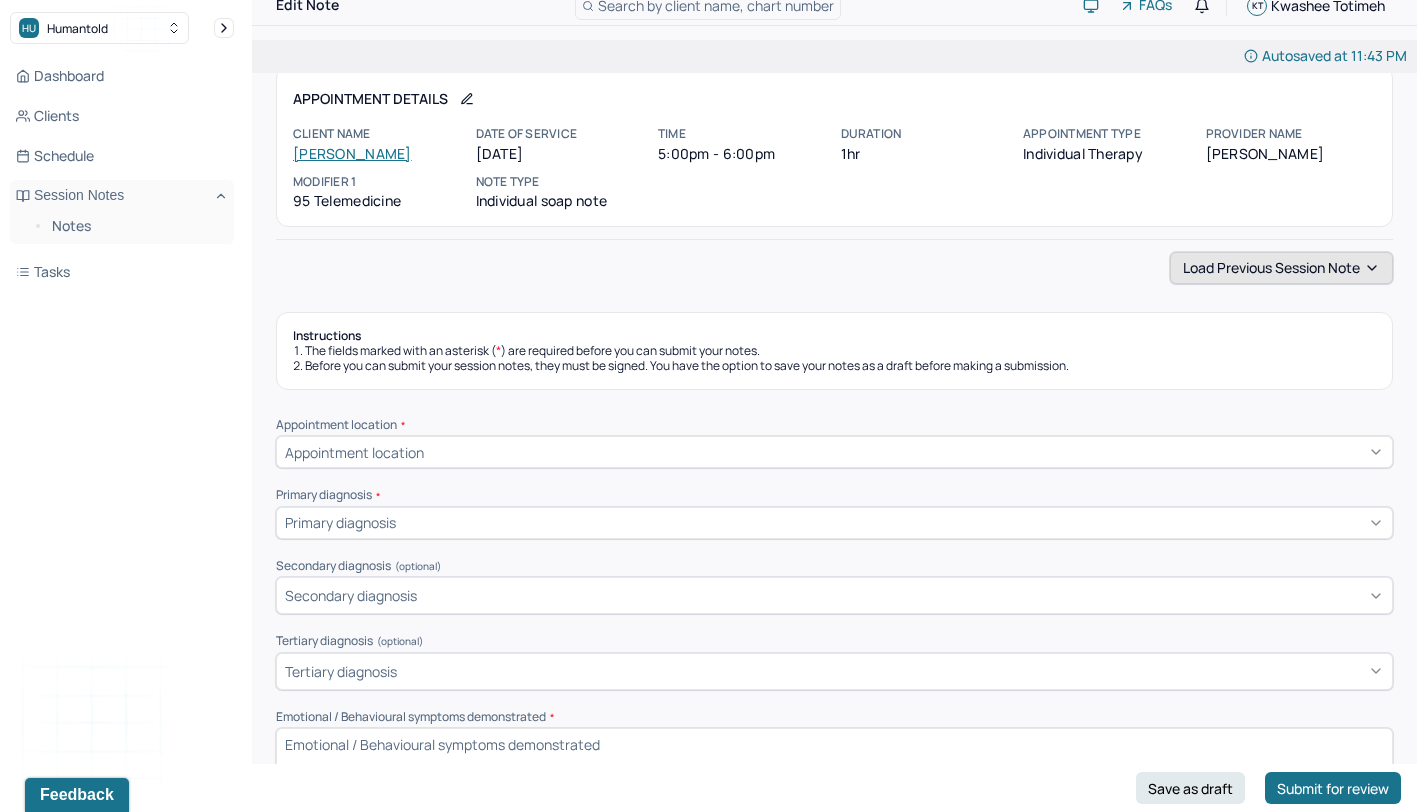 click on "Load previous session note" at bounding box center [1281, 268] 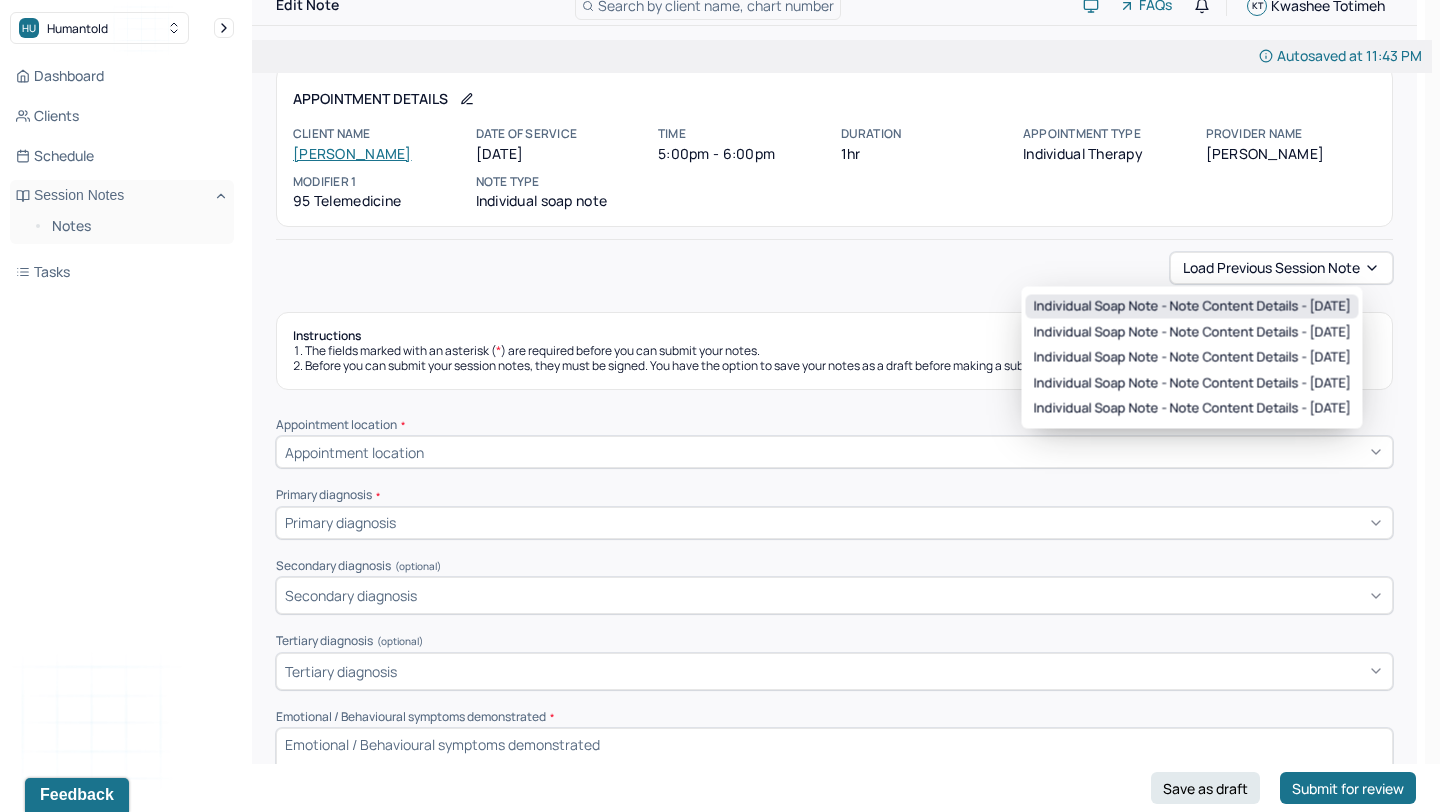 click on "Individual soap note   - Note content Details -   [DATE]" at bounding box center (1192, 307) 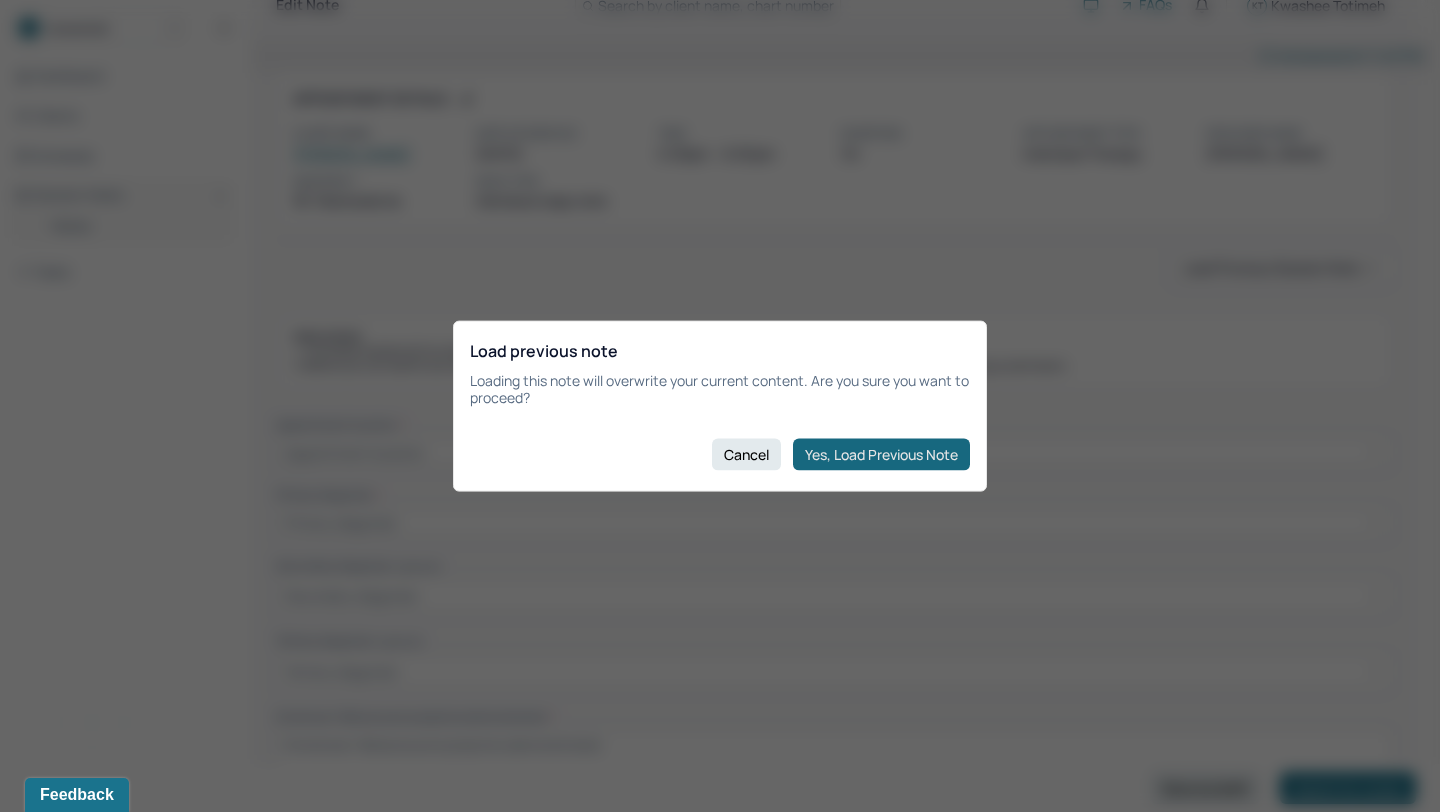 click on "Yes, Load Previous Note" at bounding box center (881, 454) 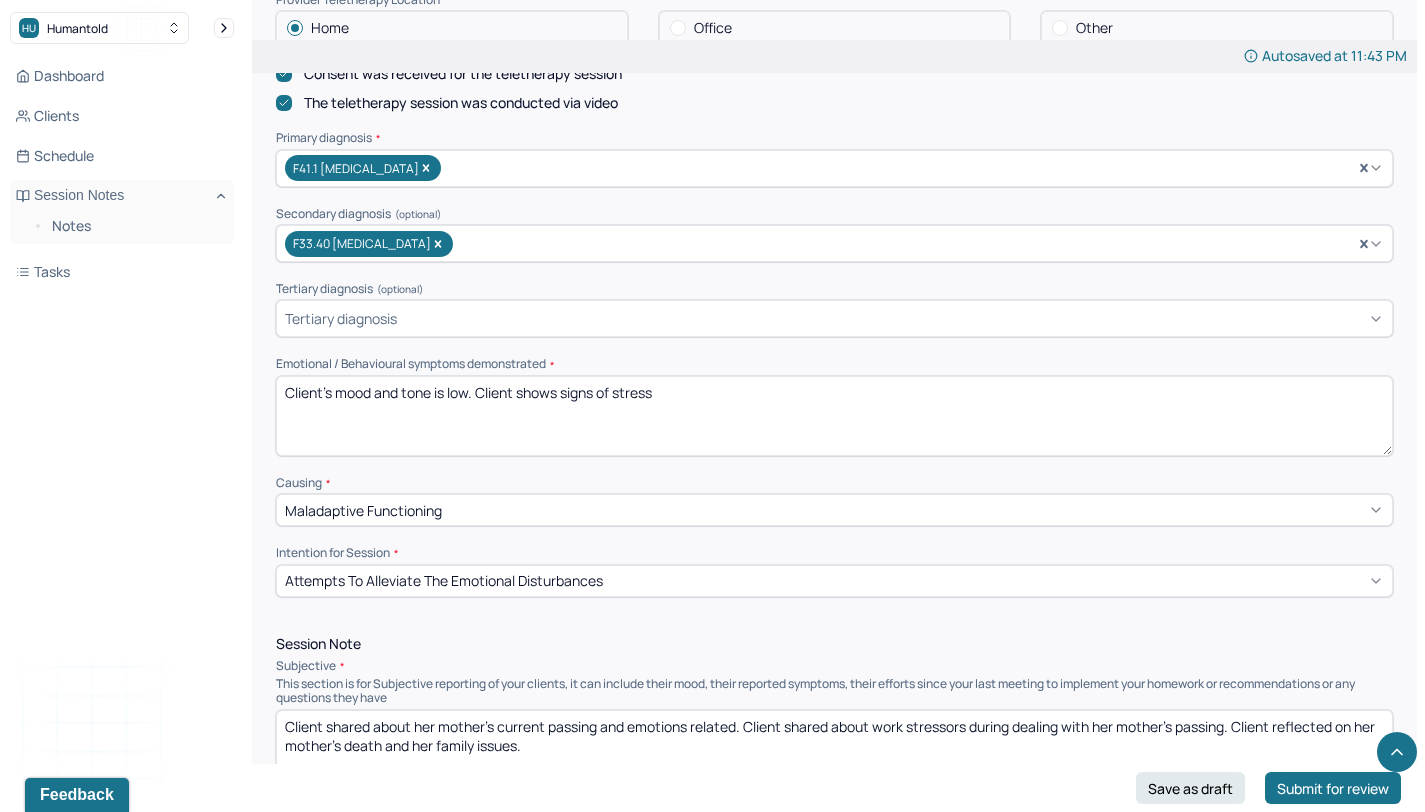 scroll, scrollTop: 584, scrollLeft: 0, axis: vertical 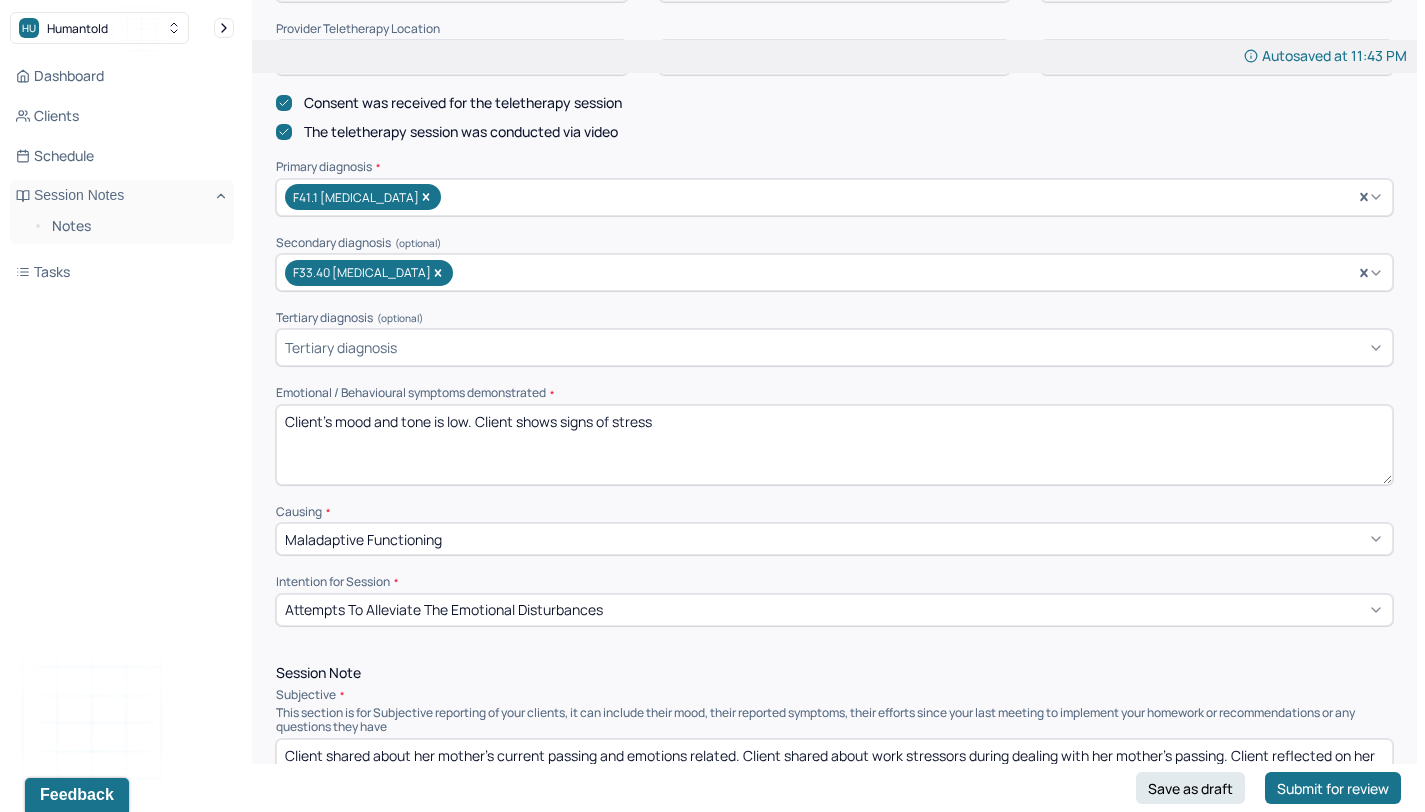 click on "Client's mood and tone is low. Client shows signs of stress" at bounding box center [834, 445] 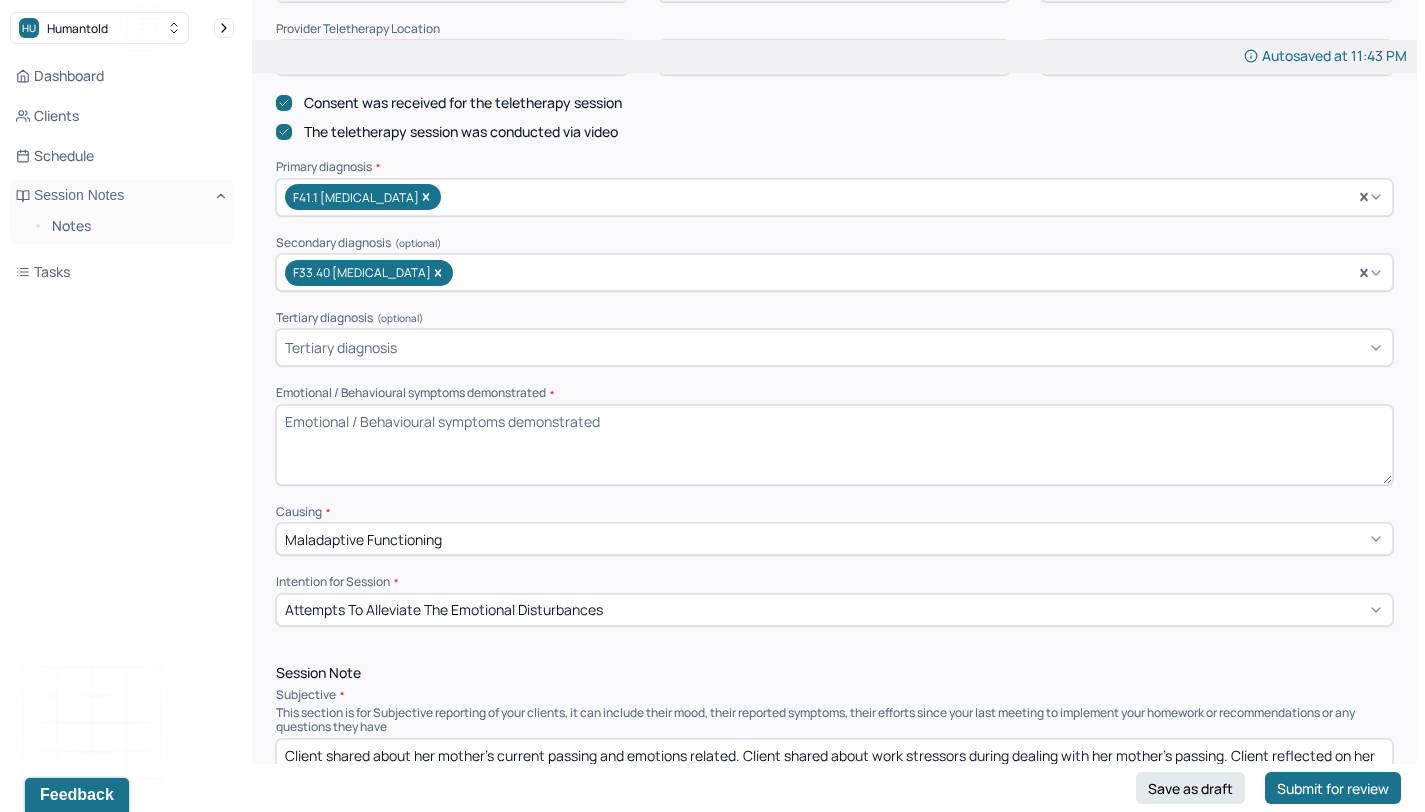 scroll, scrollTop: 732, scrollLeft: 0, axis: vertical 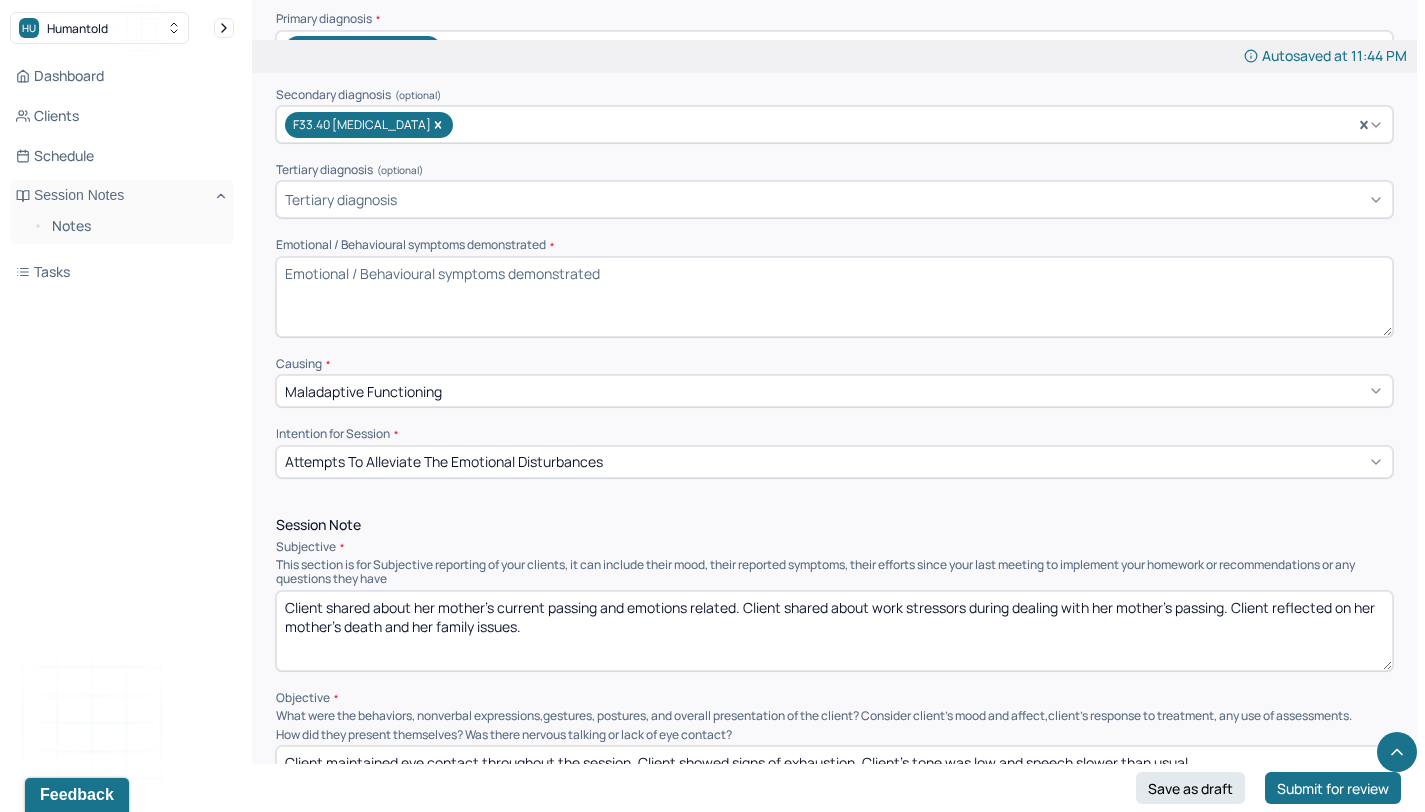 type 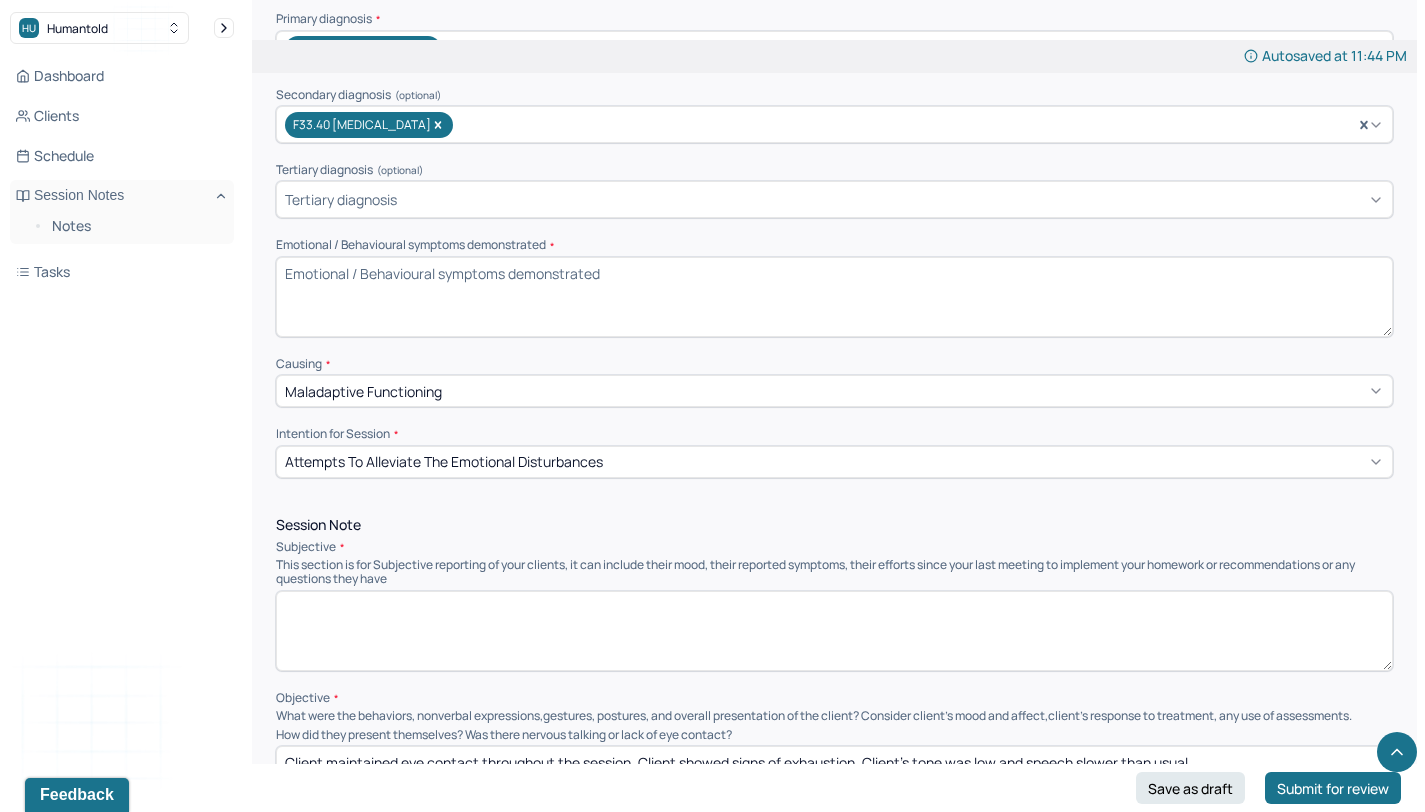 click at bounding box center (834, 631) 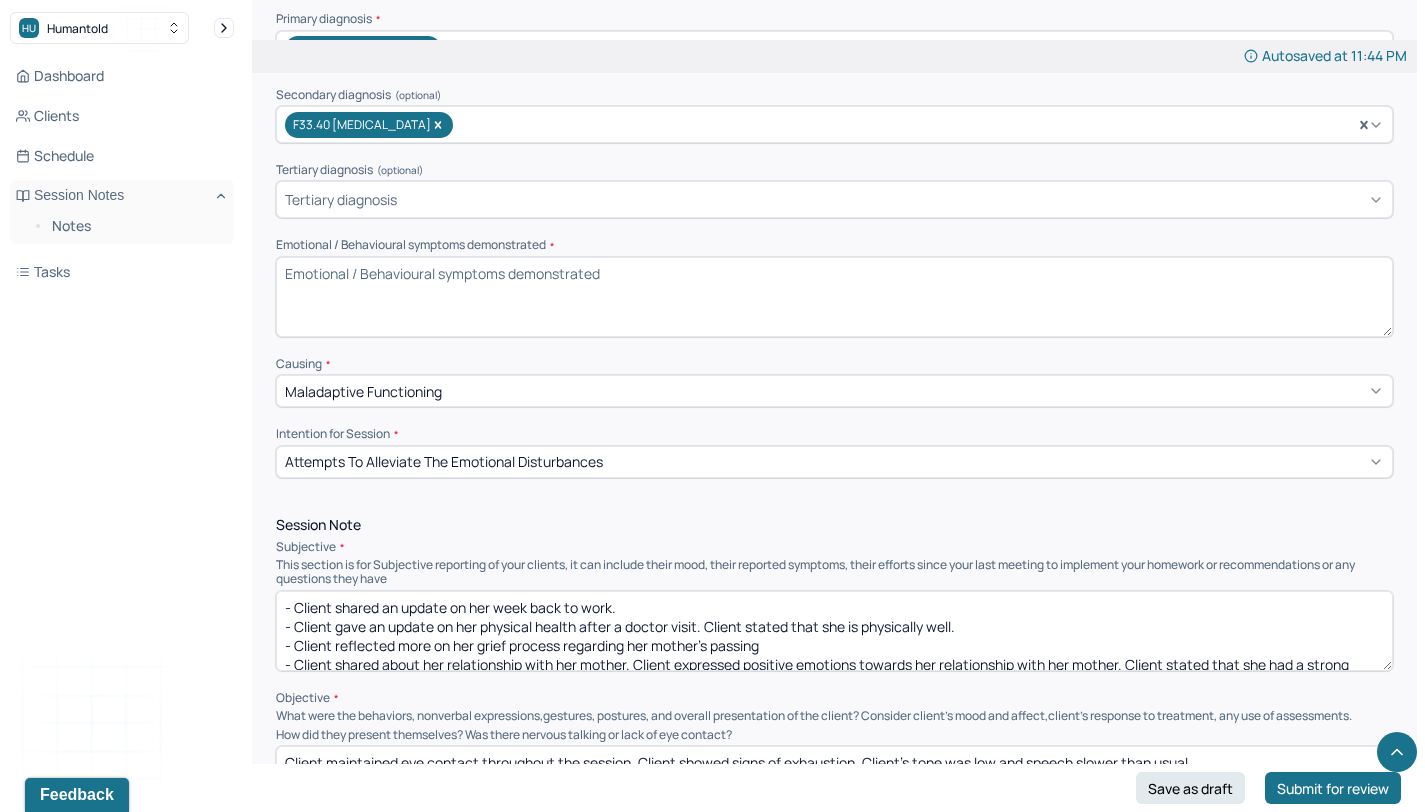 scroll, scrollTop: 41, scrollLeft: 0, axis: vertical 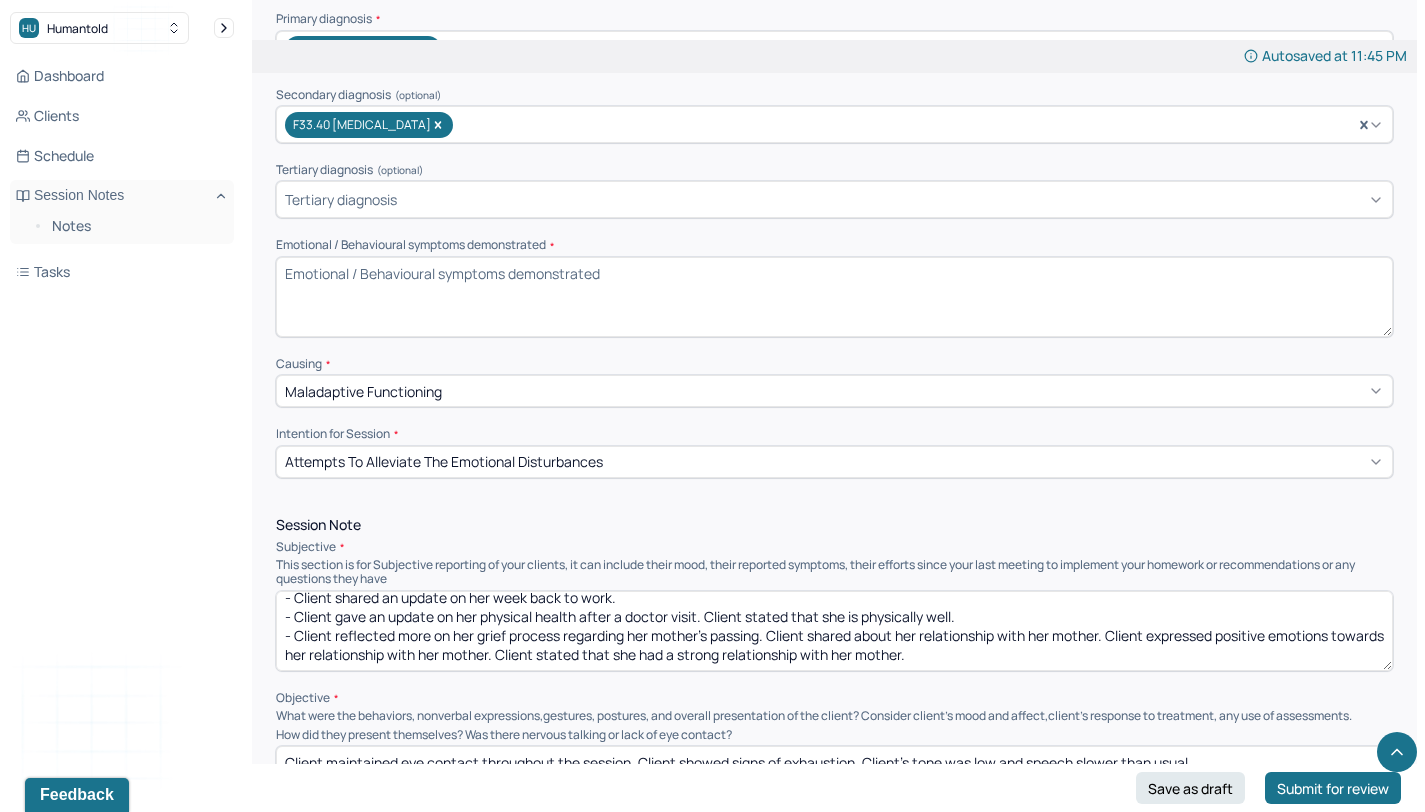 click on "- Client shared an update on her week back to work.
- Client gave an update on her physical health after a doctor visit. Client stated that she is physically well.
- Client reflected more on her grief process regarding her mother’s passing
- Client shared about her relationship with her mother. Client expressed positive emotions towards her relationship with her mother. Client stated that she had a strong relationship with her mother." at bounding box center (834, 631) 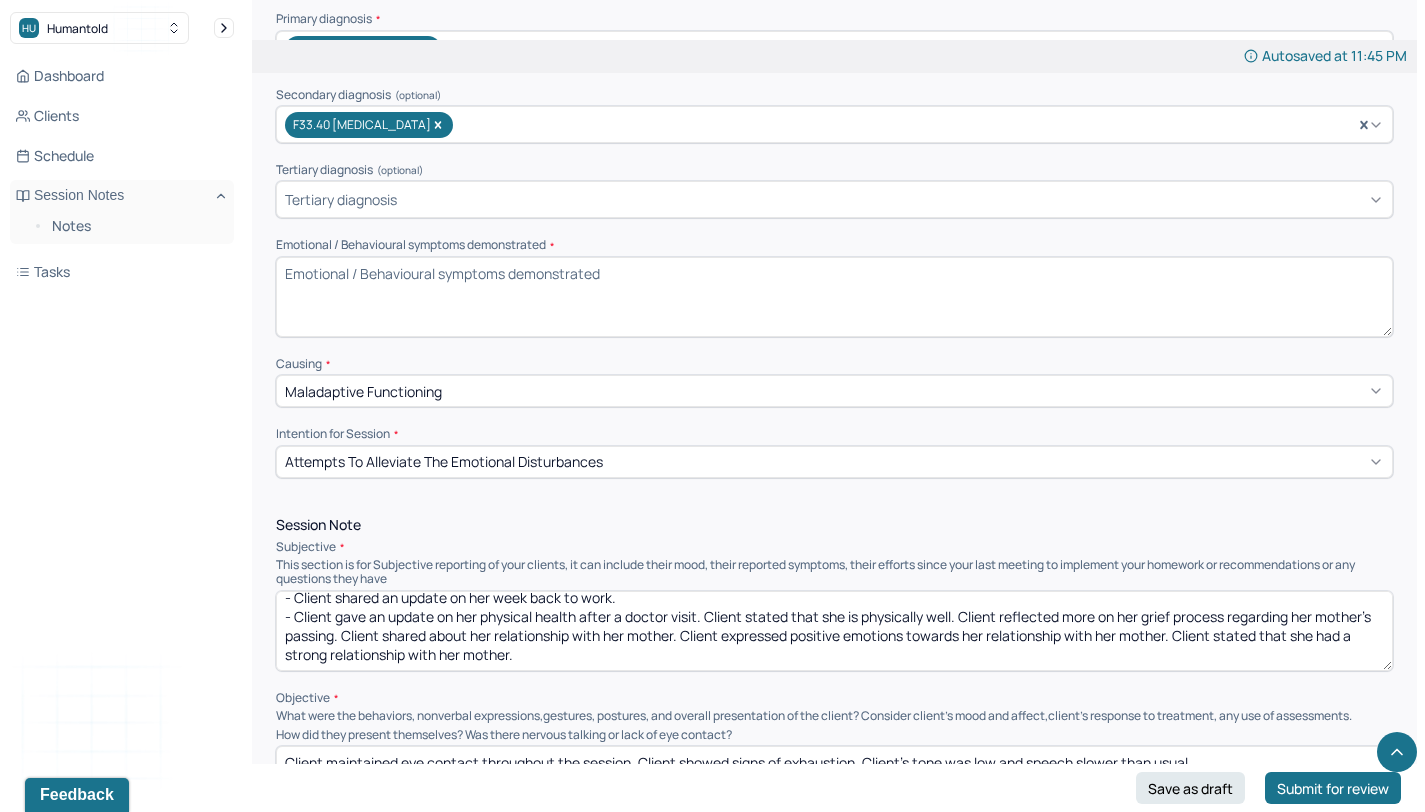 scroll, scrollTop: 9, scrollLeft: 0, axis: vertical 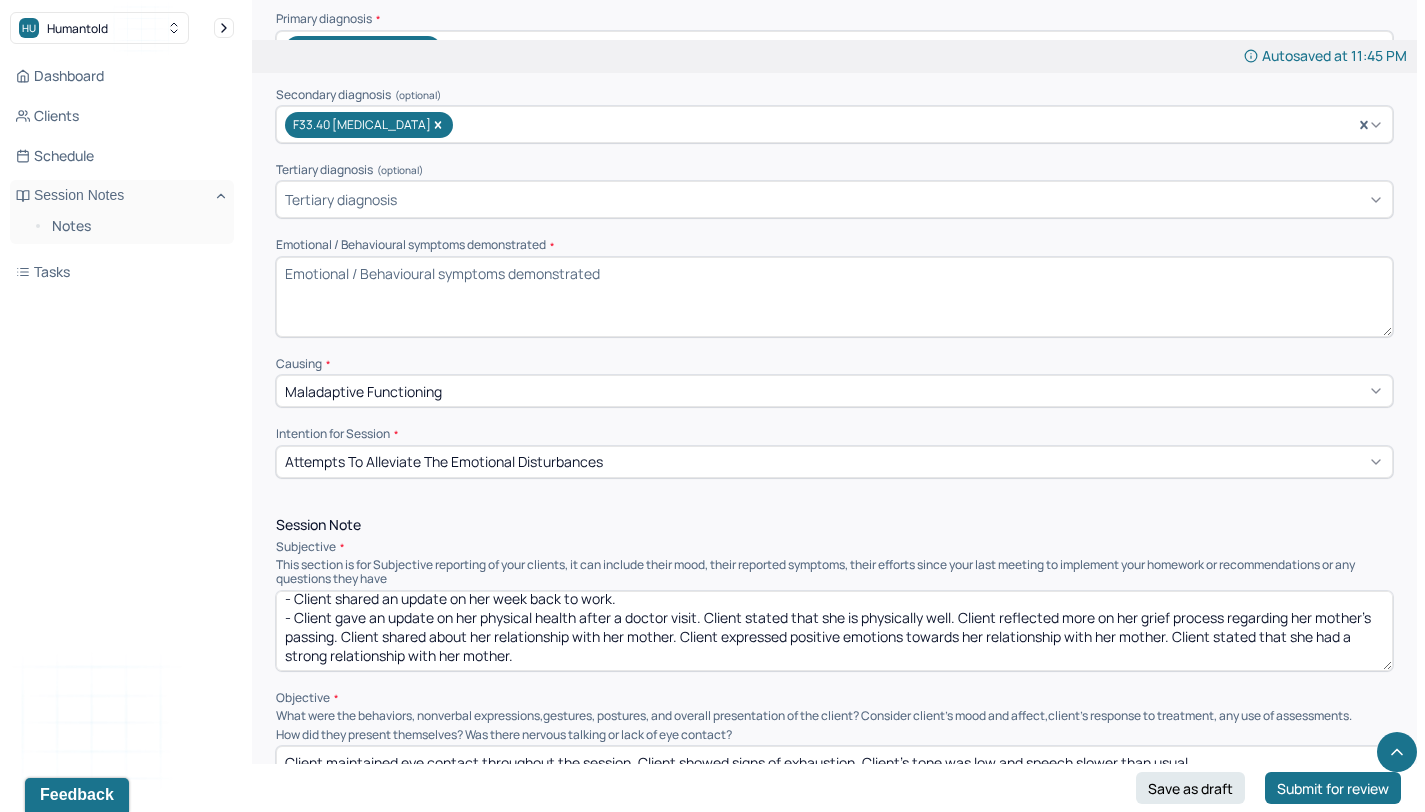 click on "- Client shared an update on her week back to work.
- Client gave an update on her physical health after a doctor visit. Client stated that she is physically well. Client reflected more on her grief process regarding her mother’s passing. Client shared about her relationship with her mother. Client expressed positive emotions towards her relationship with her mother. Client stated that she had a strong relationship with her mother." at bounding box center [834, 631] 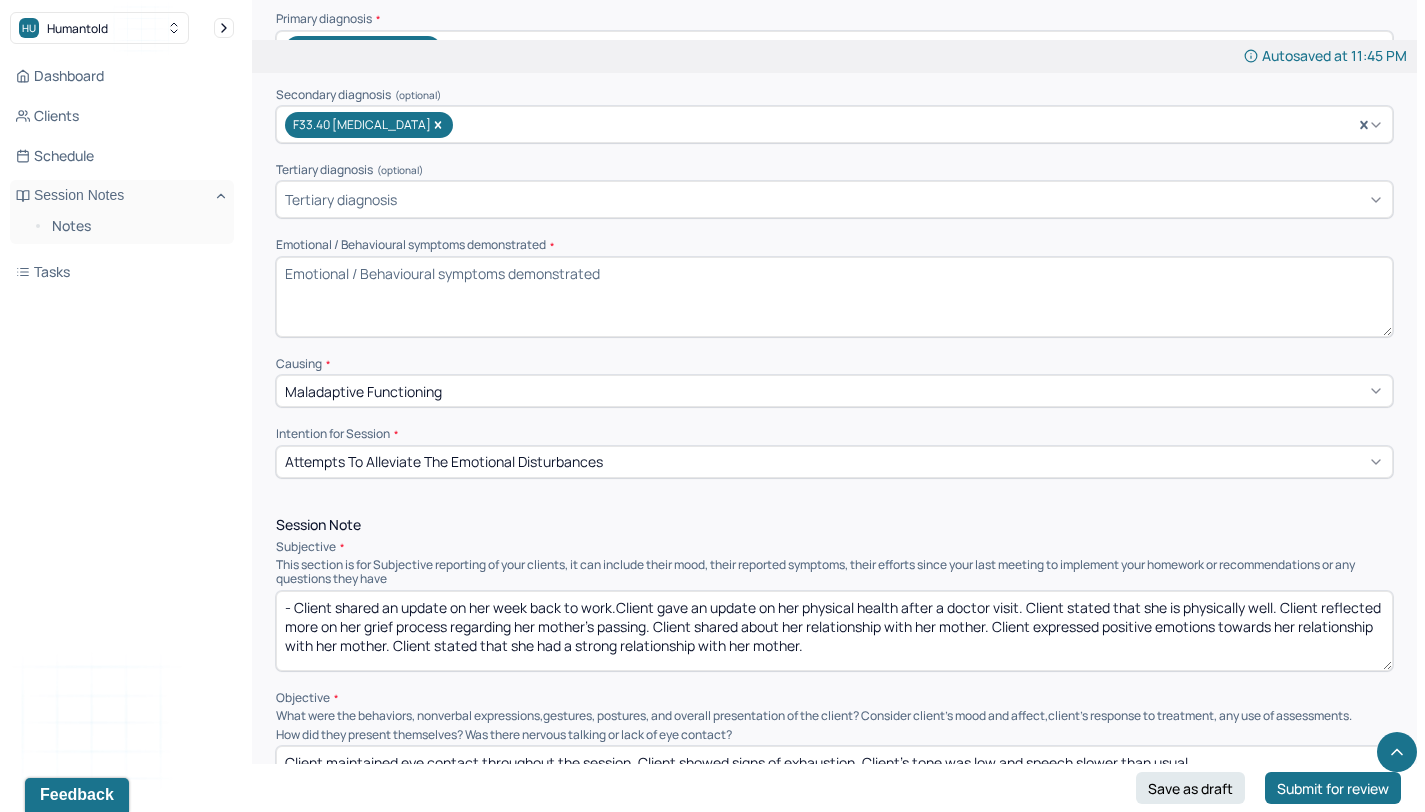 scroll, scrollTop: 0, scrollLeft: 0, axis: both 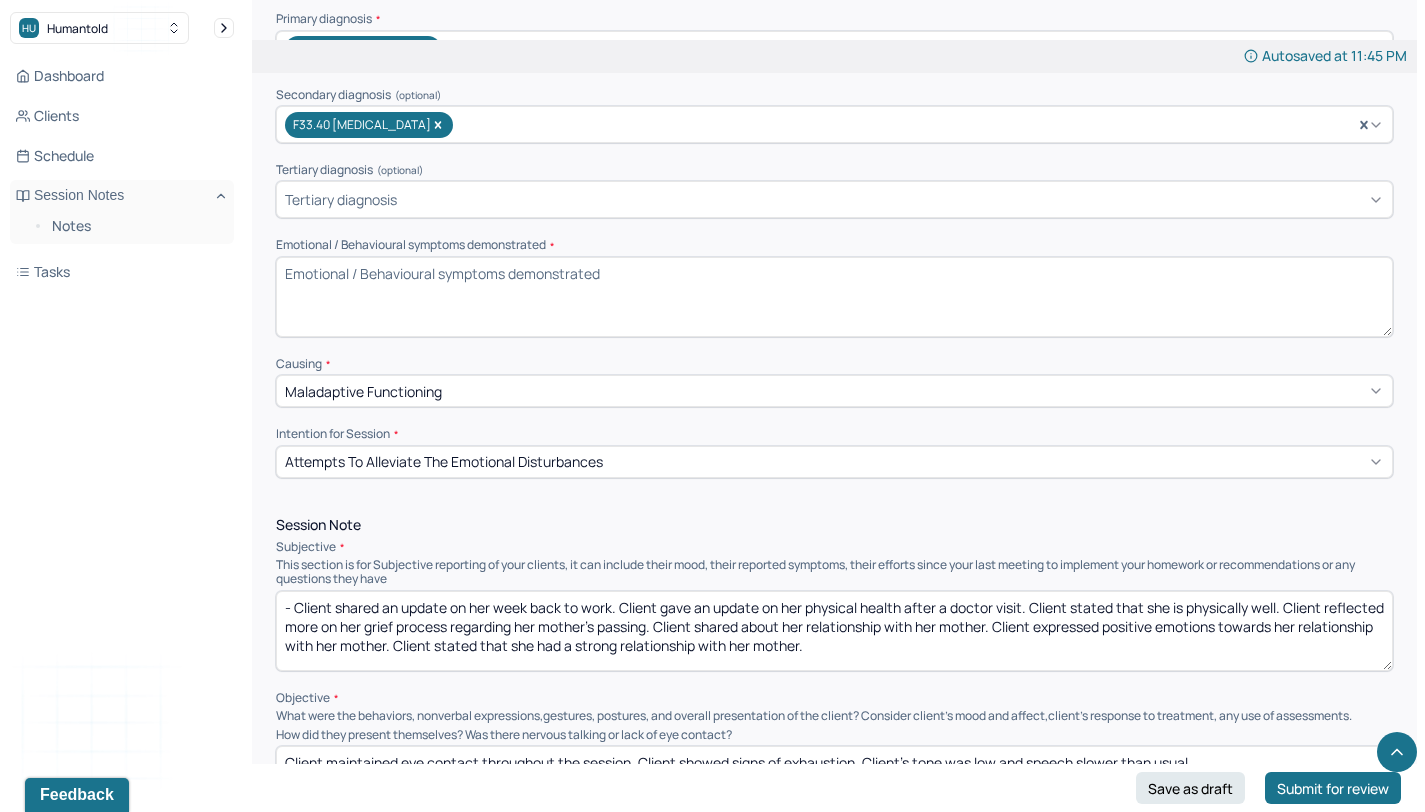 click on "- Client shared an update on her week back to work. Client gave an update on her physical health after a doctor visit. Client stated that she is physically well. Client reflected more on her grief process regarding her mother’s passing. Client shared about her relationship with her mother. Client expressed positive emotions towards her relationship with her mother. Client stated that she had a strong relationship with her mother." at bounding box center [834, 631] 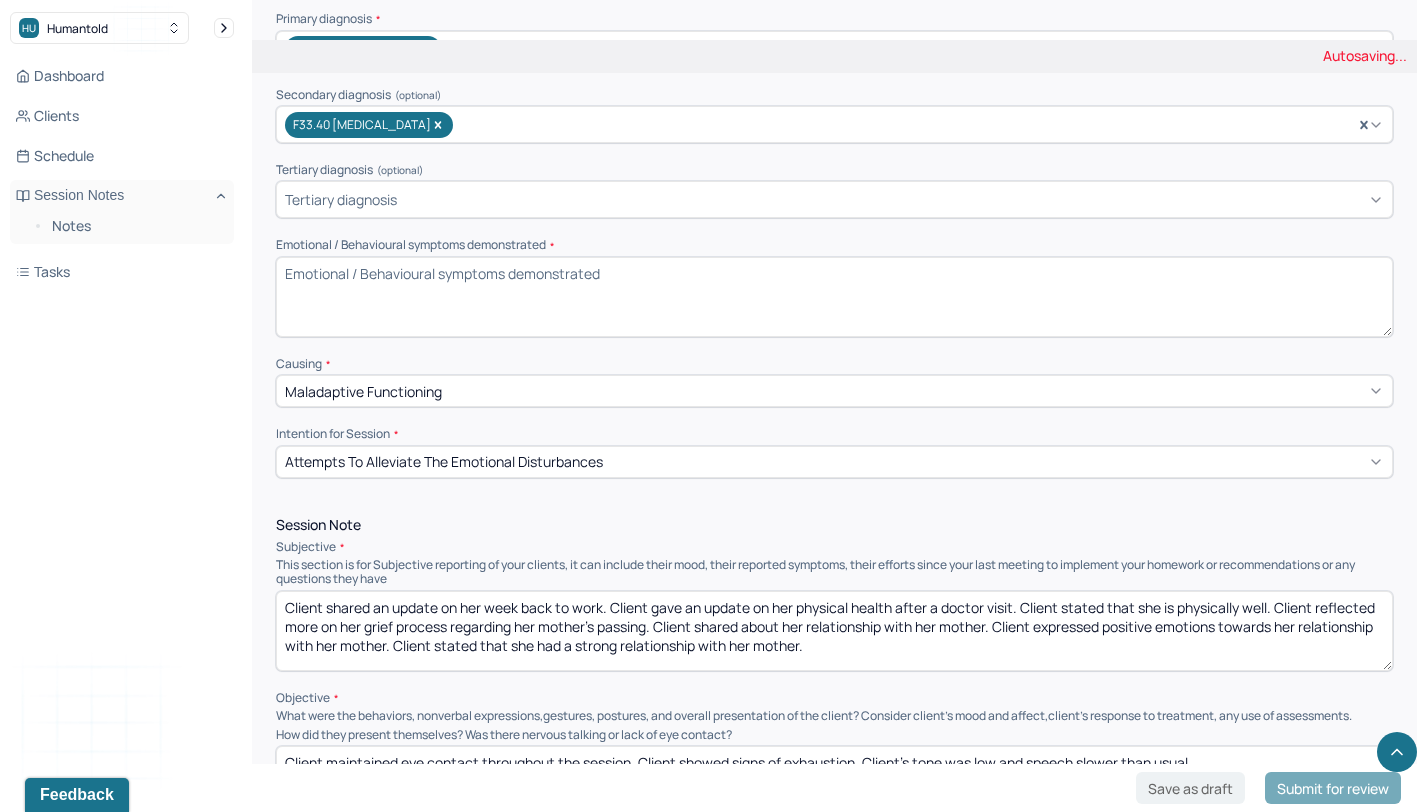 scroll, scrollTop: 9, scrollLeft: 0, axis: vertical 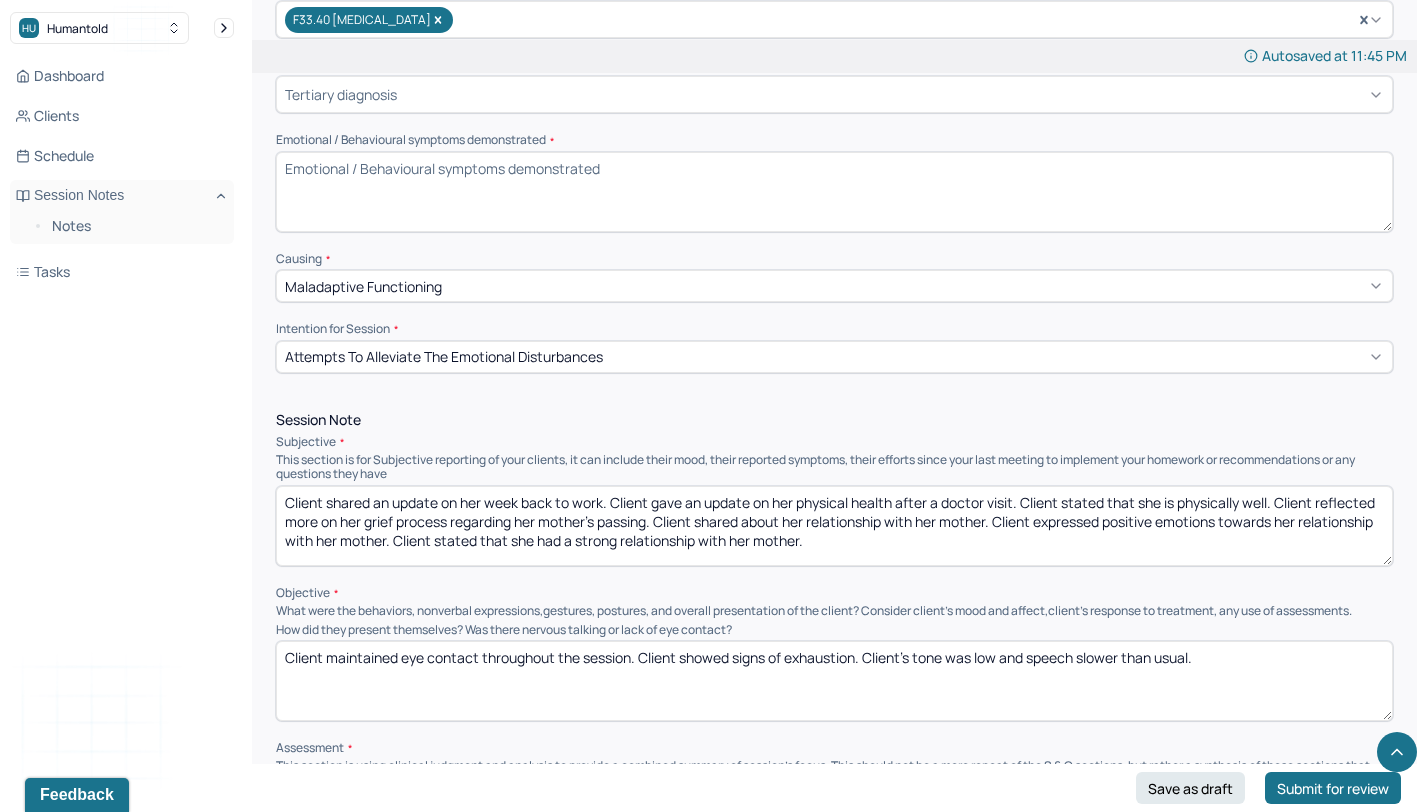 type on "Client shared an update on her week back to work. Client gave an update on her physical health after a doctor visit. Client stated that she is physically well. Client reflected more on her grief process regarding her mother’s passing. Client shared about her relationship with her mother. Client expressed positive emotions towards her relationship with her mother. Client stated that she had a strong relationship with her mother." 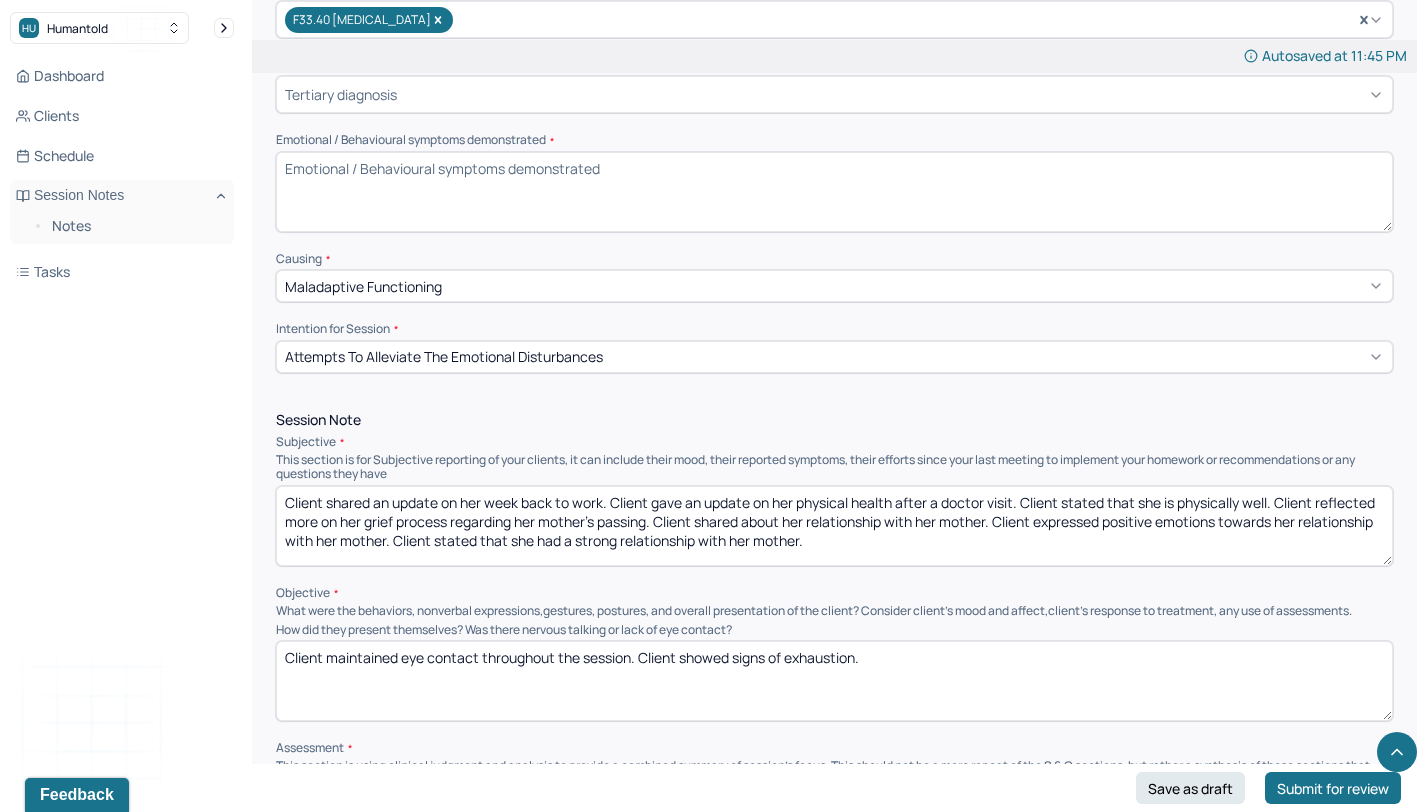 drag, startPoint x: 636, startPoint y: 649, endPoint x: 700, endPoint y: 665, distance: 65.96969 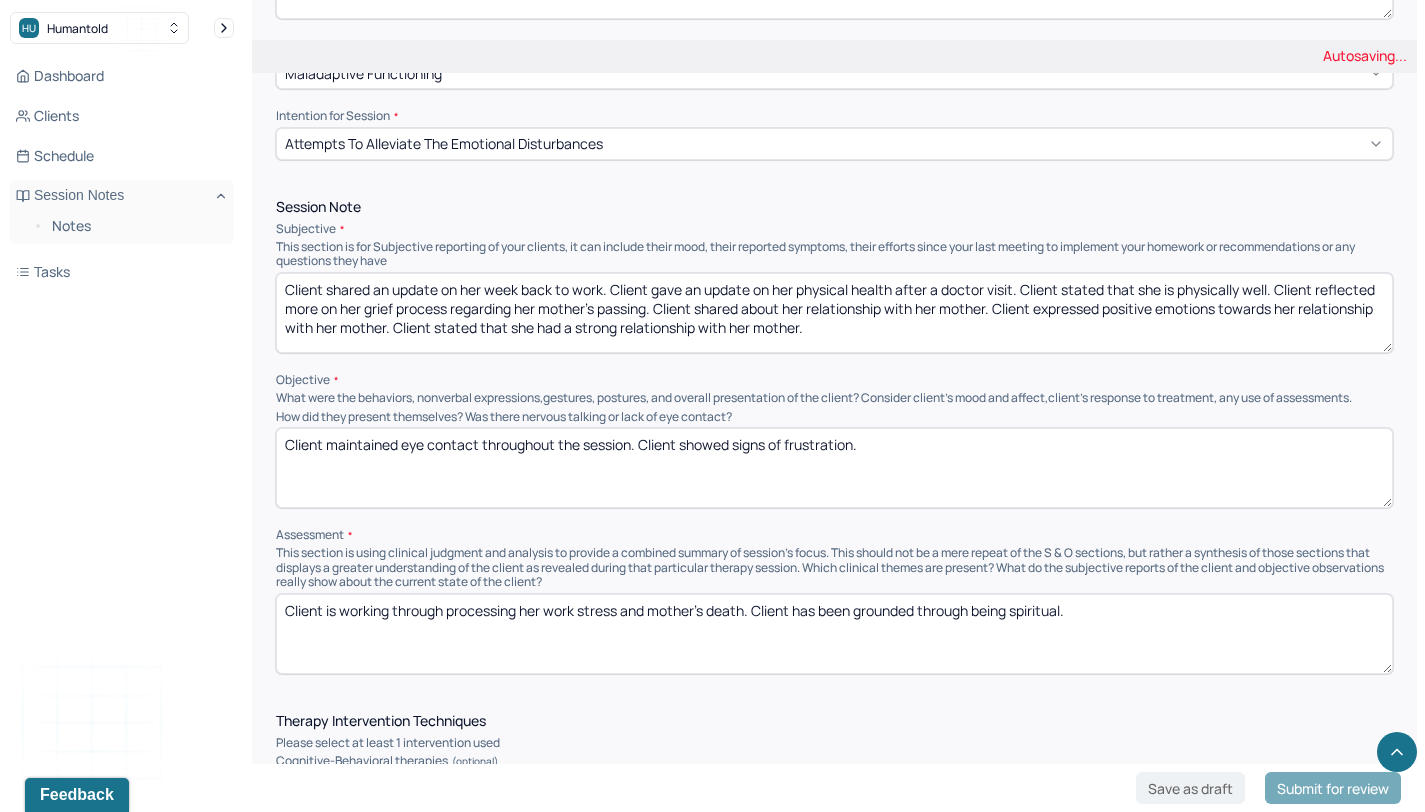 scroll, scrollTop: 1192, scrollLeft: 0, axis: vertical 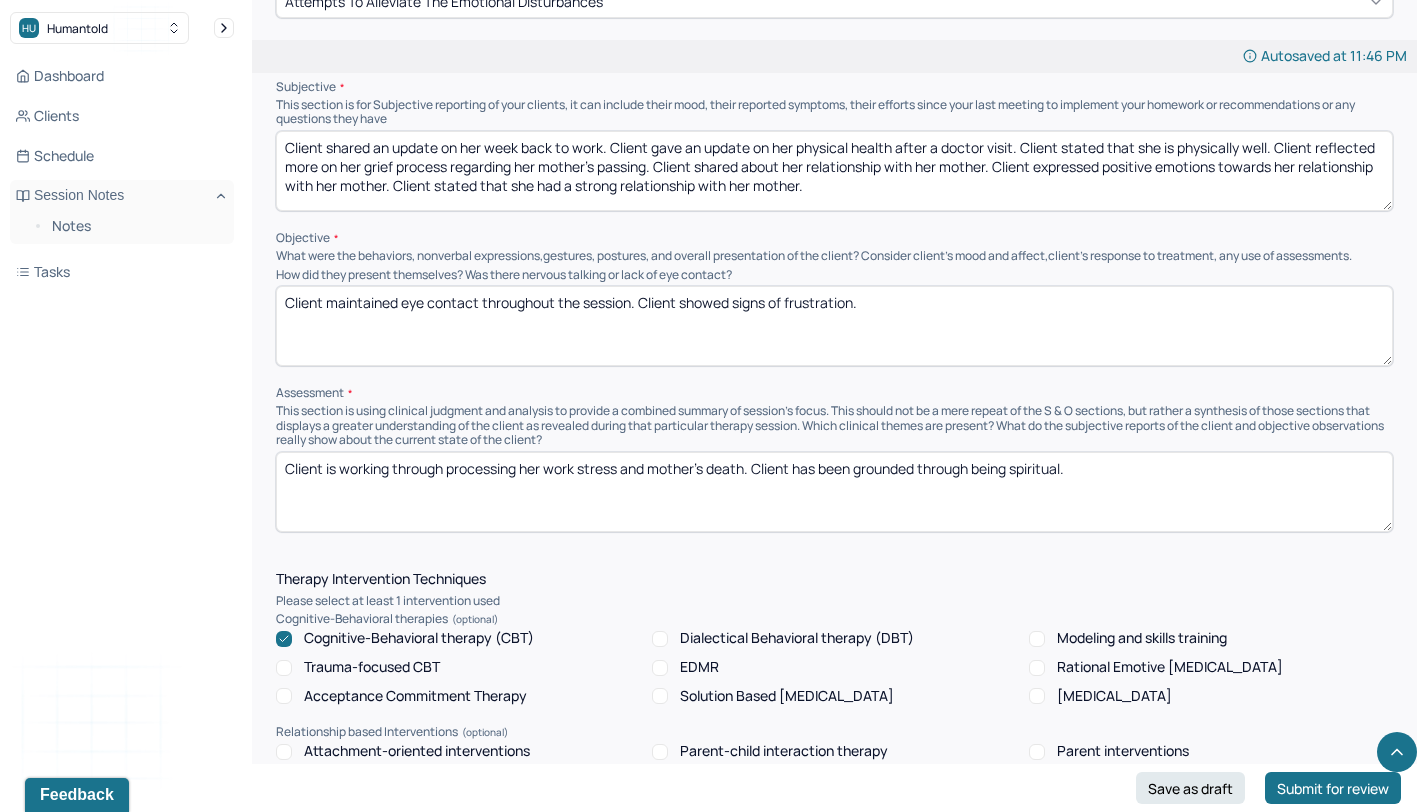 type on "Client maintained eye contact throughout the session. Client showed signs of frustration." 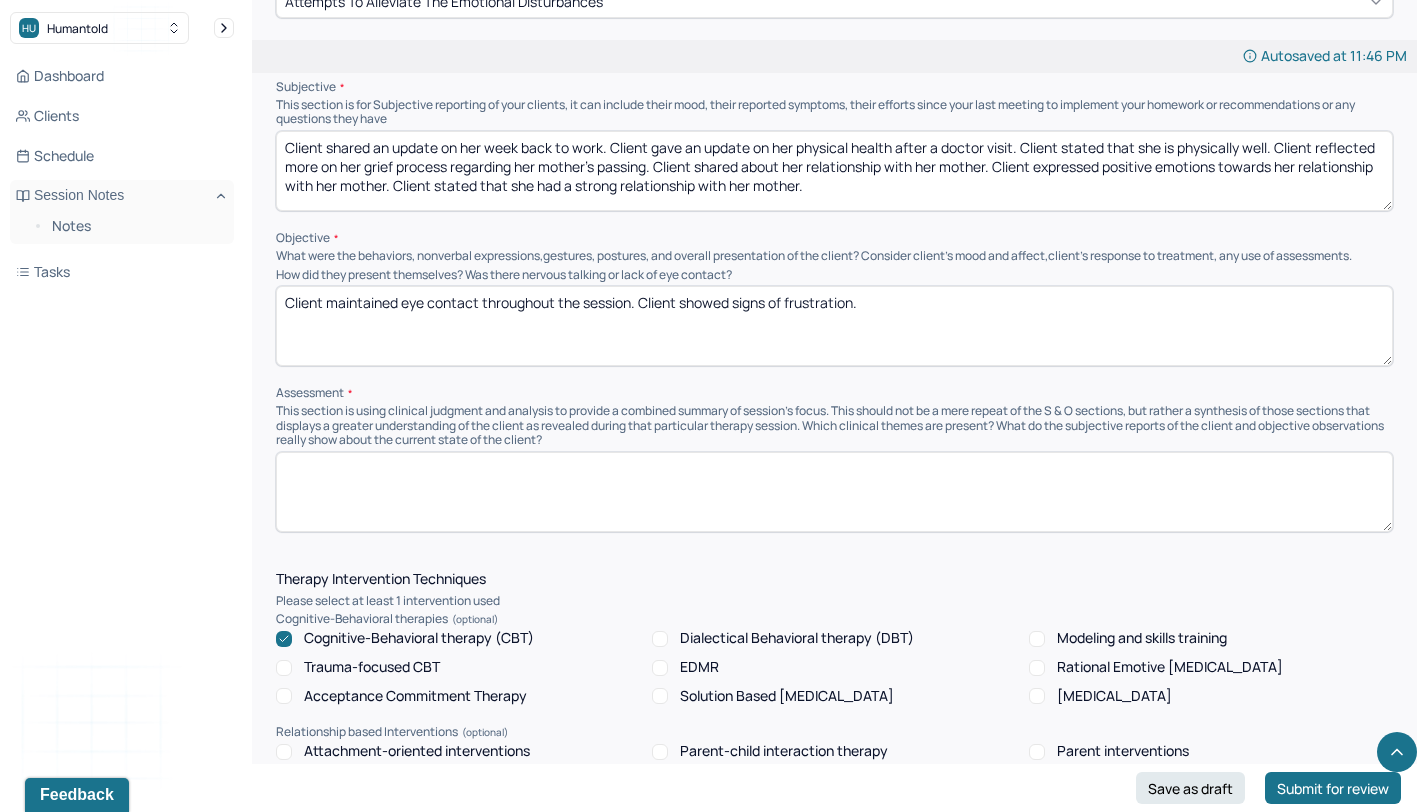 click at bounding box center [834, 492] 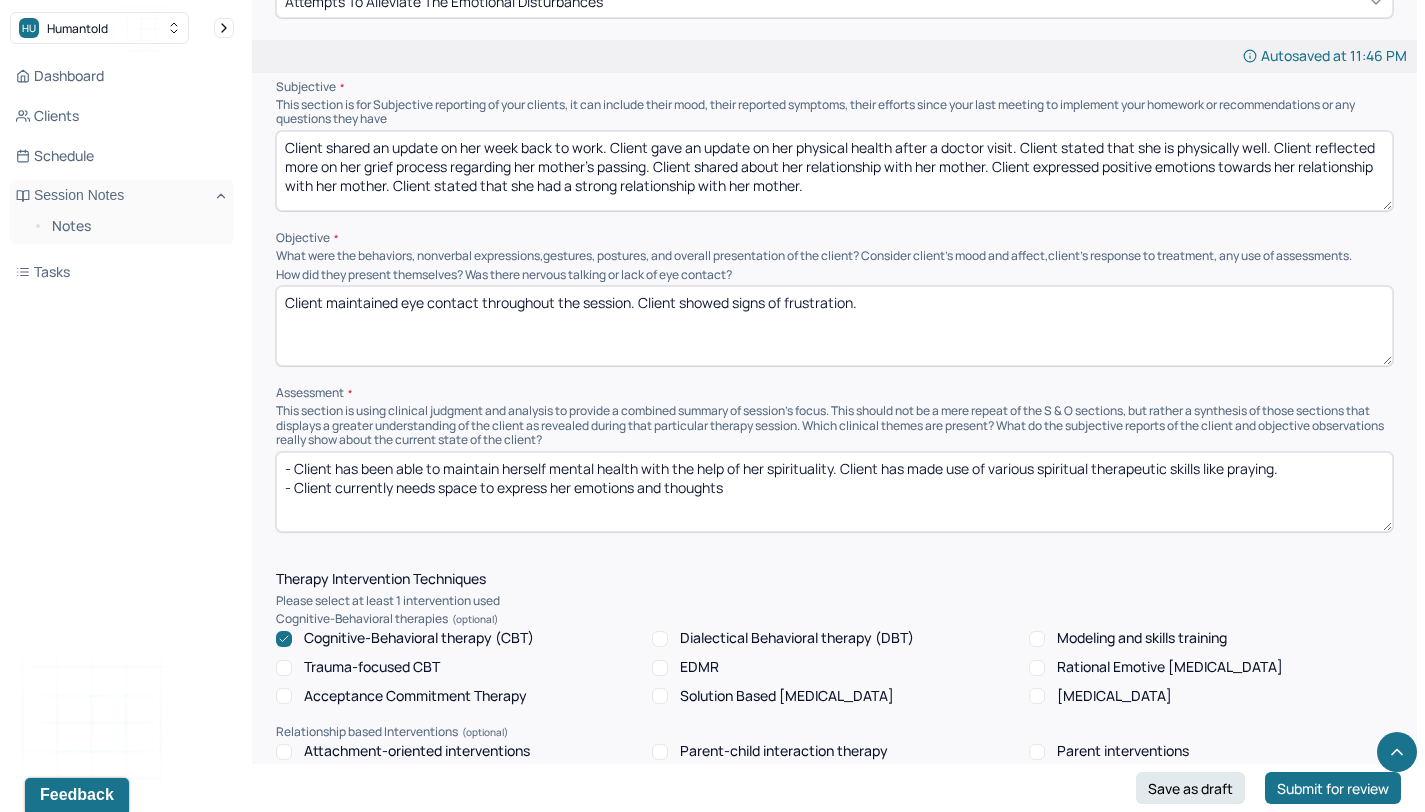 click on "- Client has been able to maintain herself mental health with the help of her spirituality. Client has made use of various spiritual therapeutic skills like praying.
- Client currently needs space to express her emotions and thoughts" at bounding box center [834, 492] 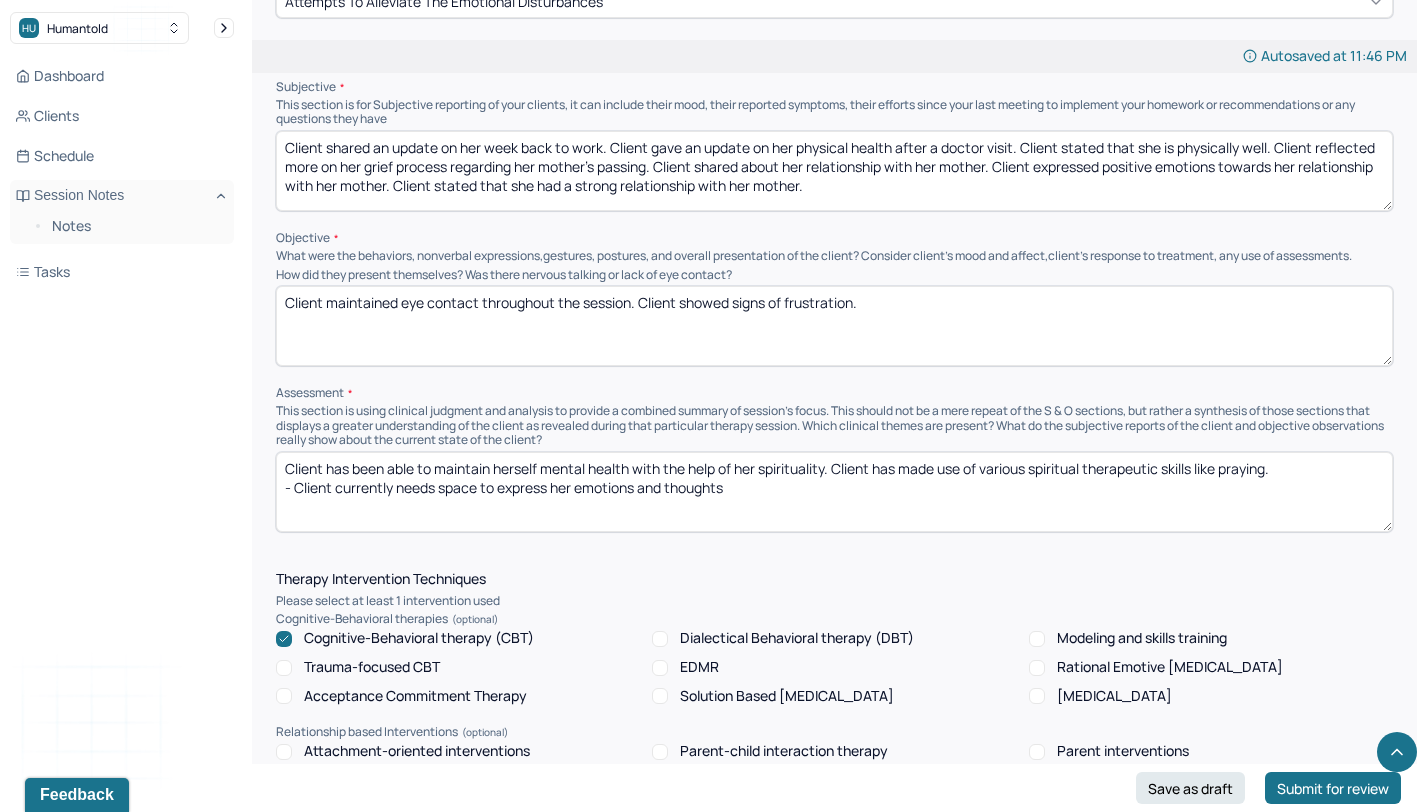 click on "- Client has been able to maintain herself mental health with the help of her spirituality. Client has made use of various spiritual therapeutic skills like praying.
- Client currently needs space to express her emotions and thoughts" at bounding box center [834, 492] 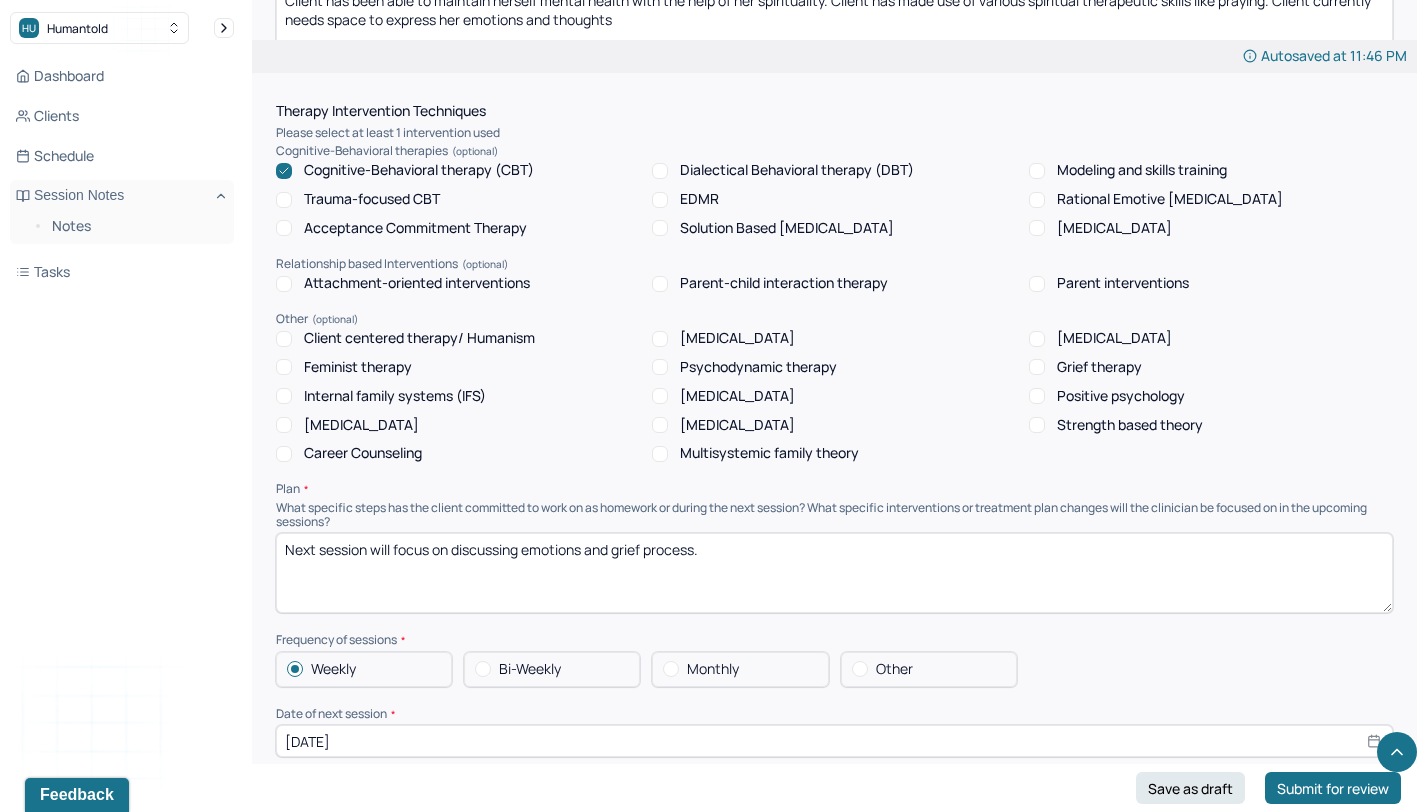scroll, scrollTop: 1763, scrollLeft: 0, axis: vertical 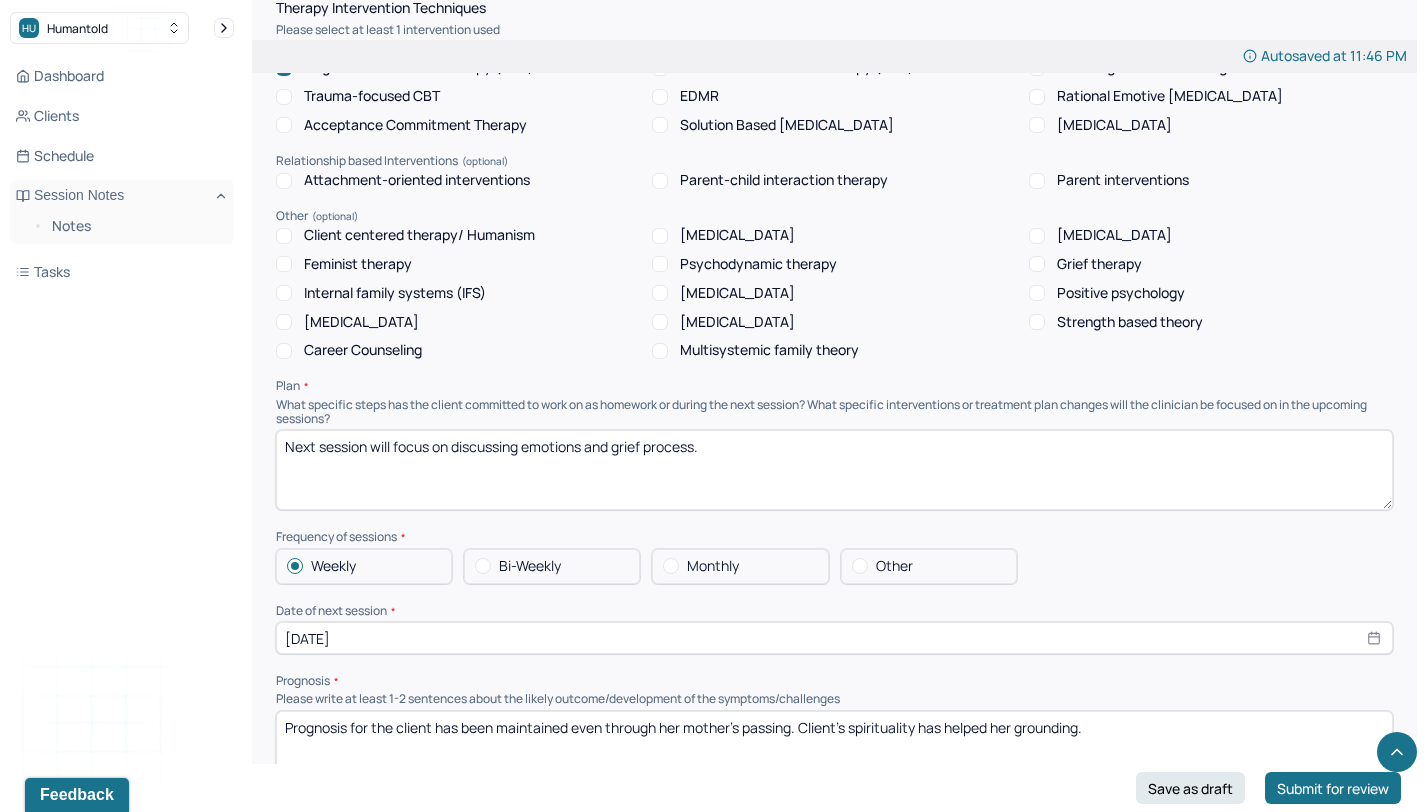 type on "Client has been able to maintain herself mental health with the help of her spirituality. Client has made use of various spiritual therapeutic skills like praying. Client currently needs space to express her emotions and thoughts" 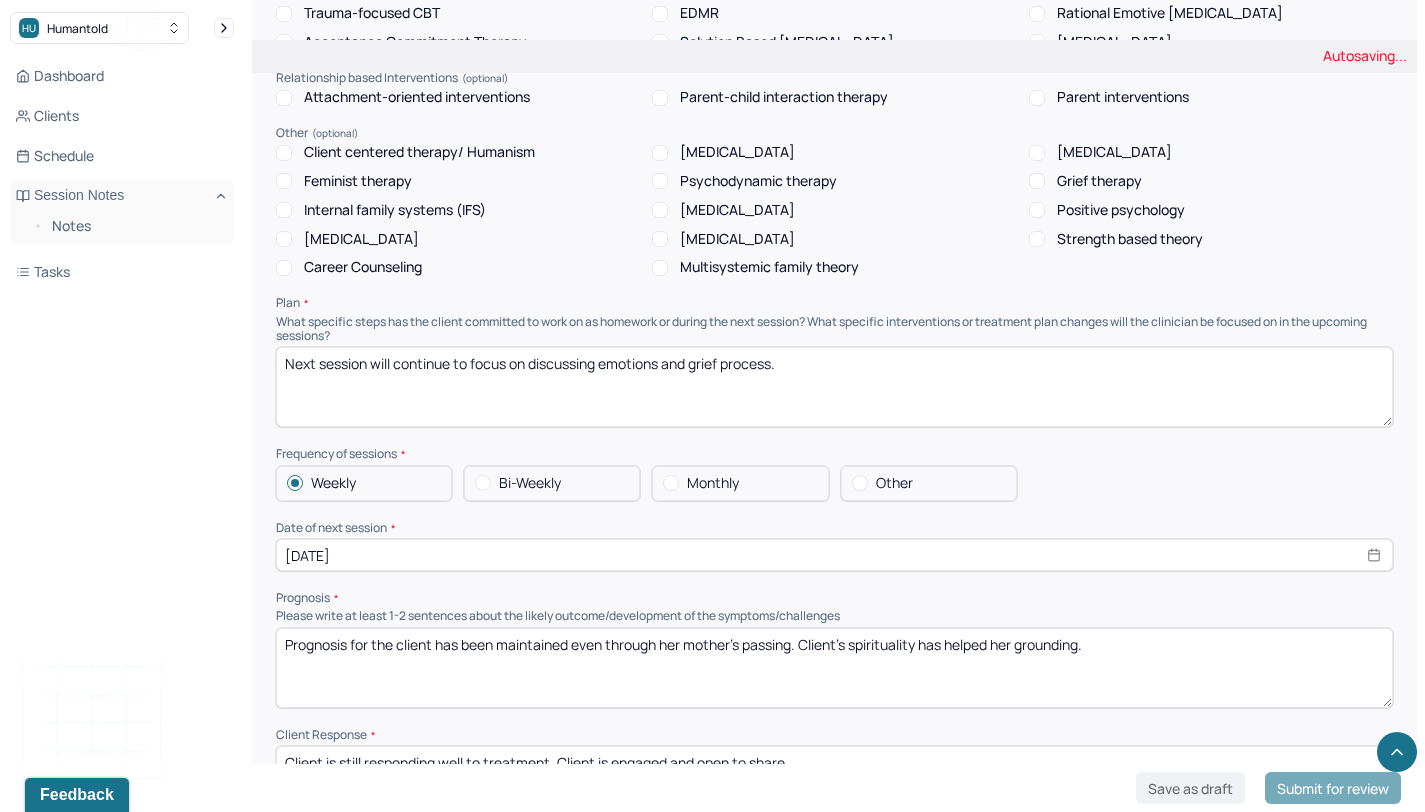scroll, scrollTop: 1933, scrollLeft: 0, axis: vertical 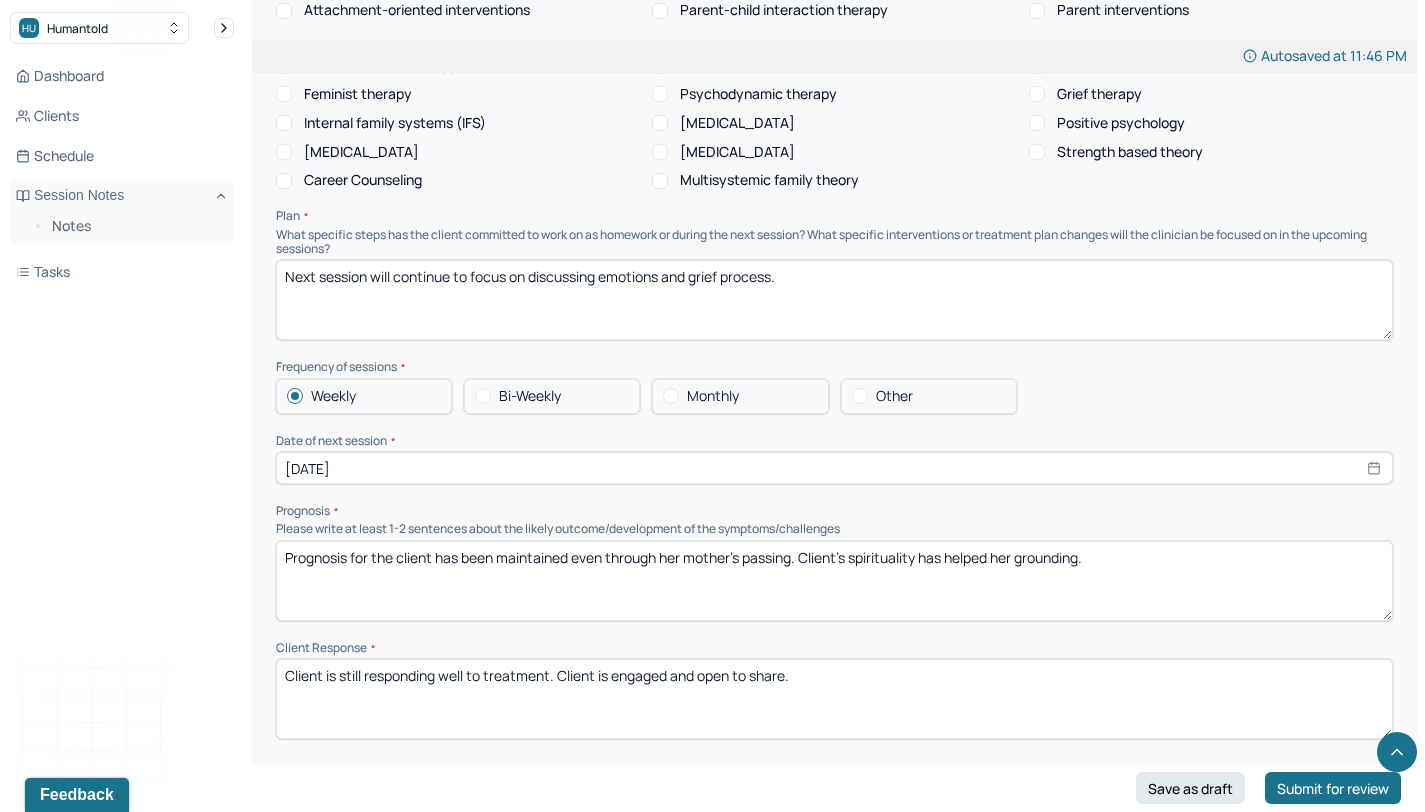 type on "Next session will continue to focus on discussing emotions and grief process." 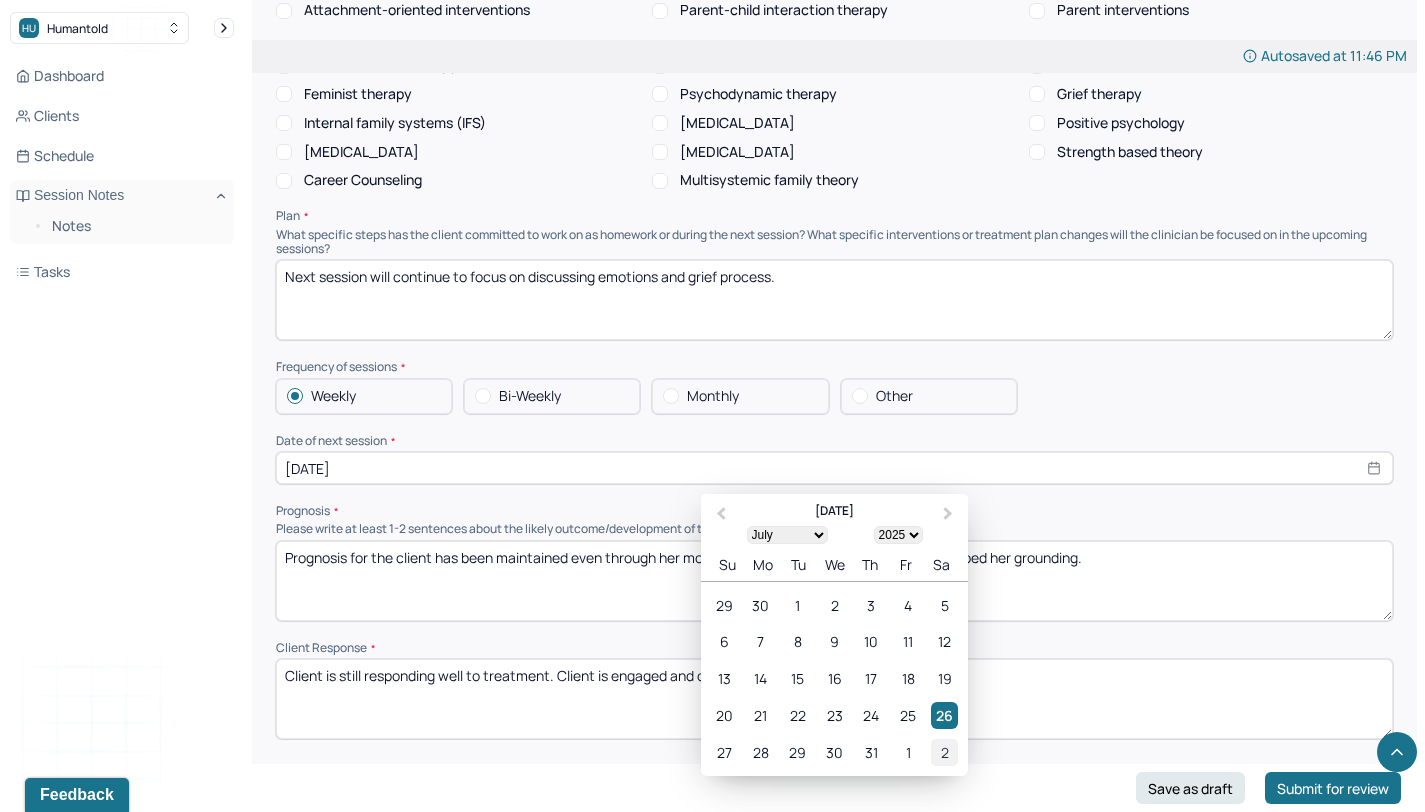 click on "2" at bounding box center [944, 752] 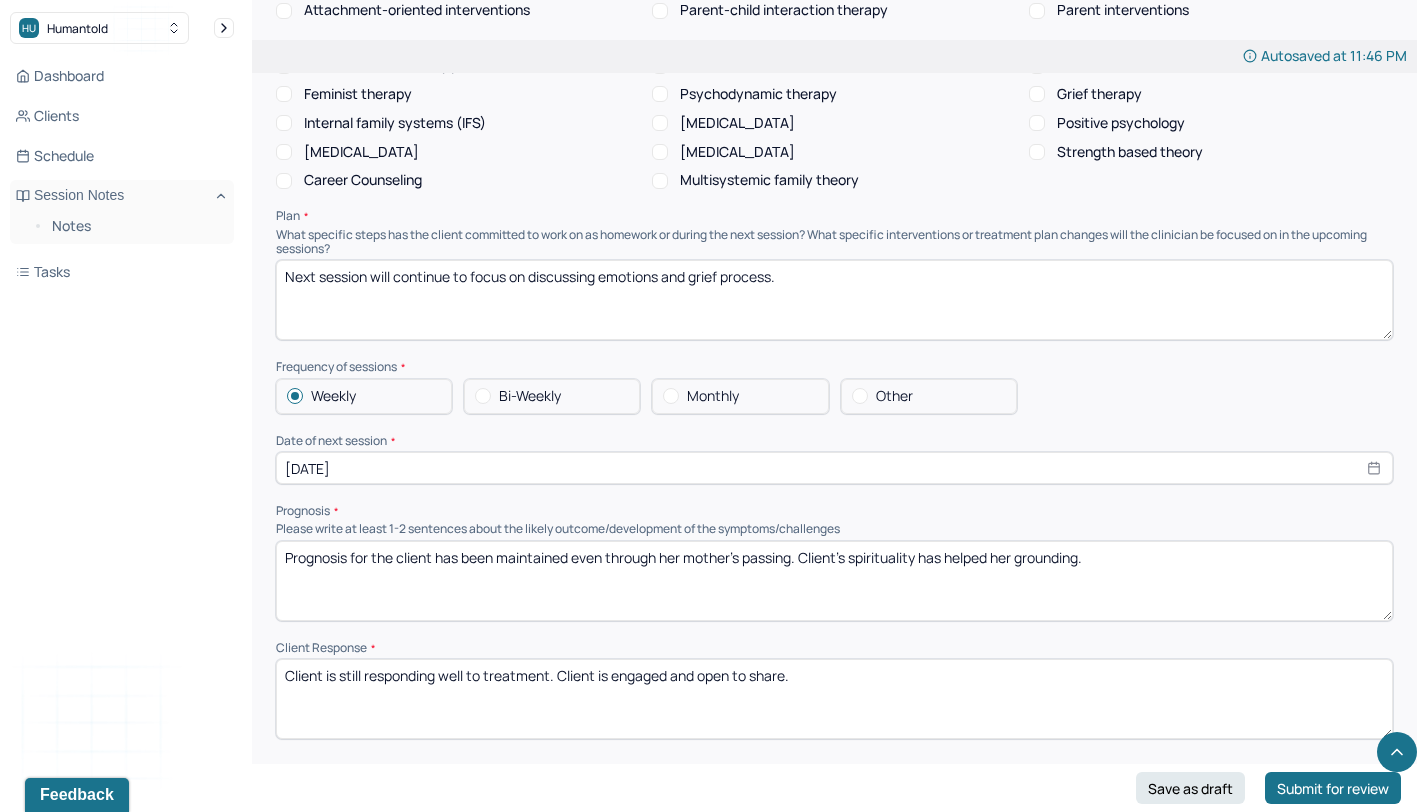 click on "[DATE]" at bounding box center (834, 468) 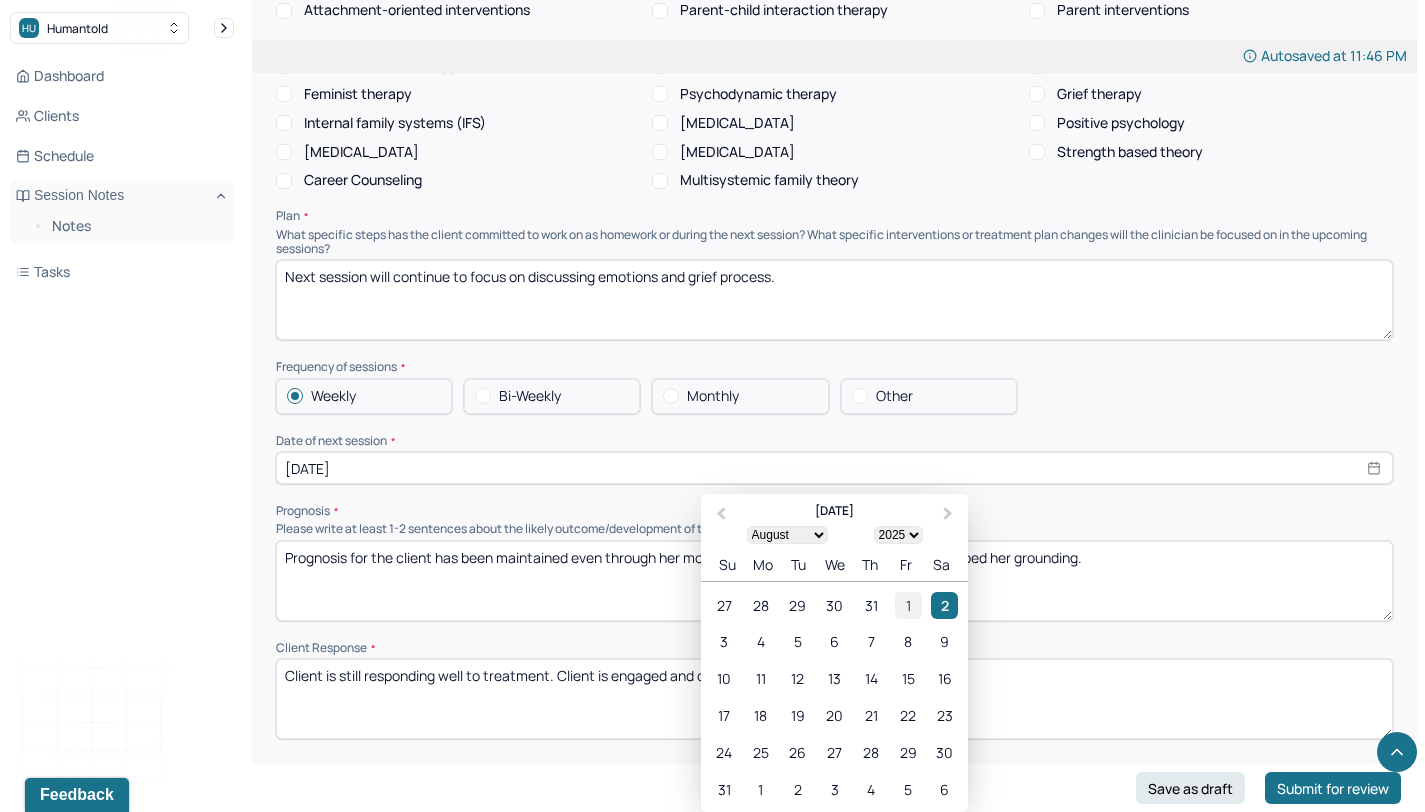 click on "1" at bounding box center [908, 605] 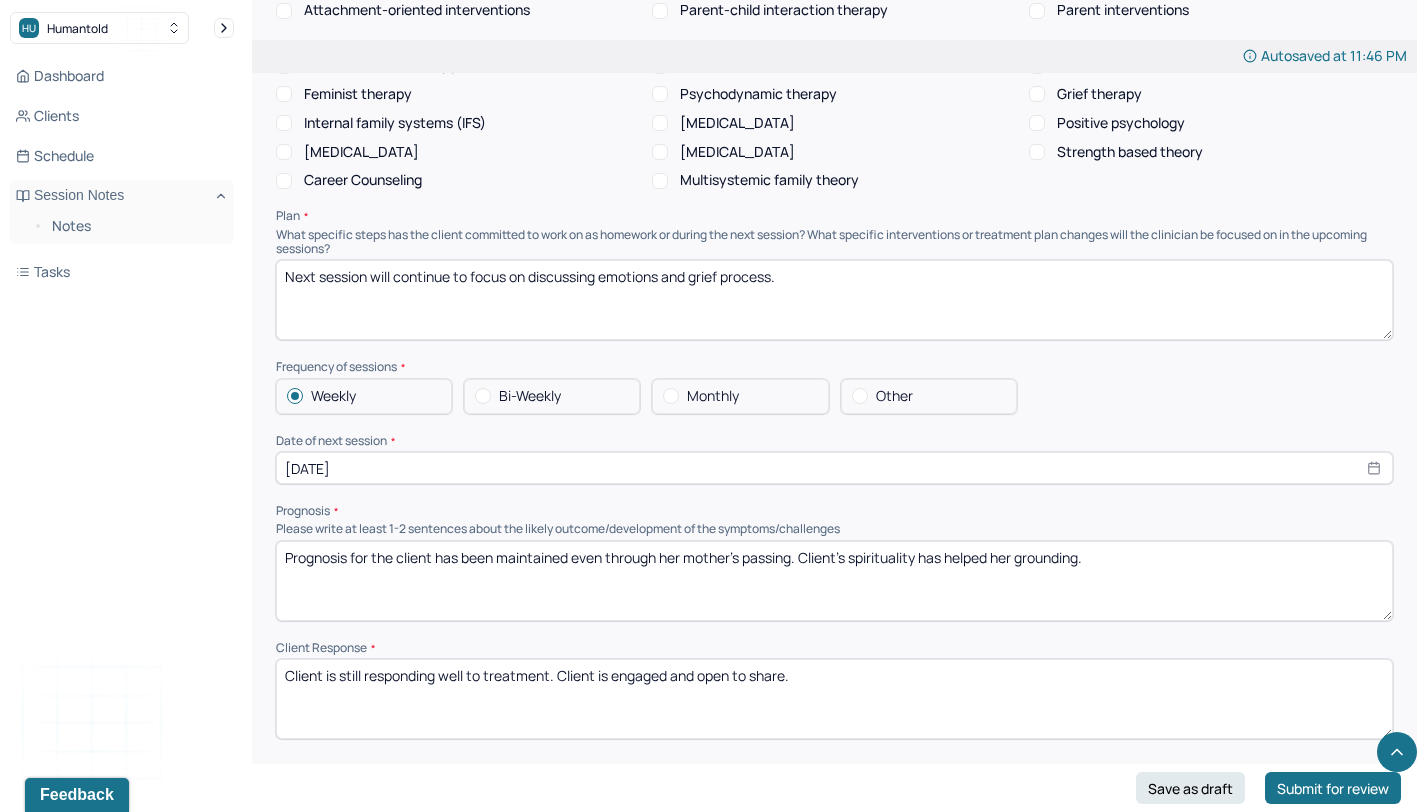 click on "Prognosis for the client has been maintained even through her mother's passing. Client's spirituality has helped her grounding." at bounding box center [834, 581] 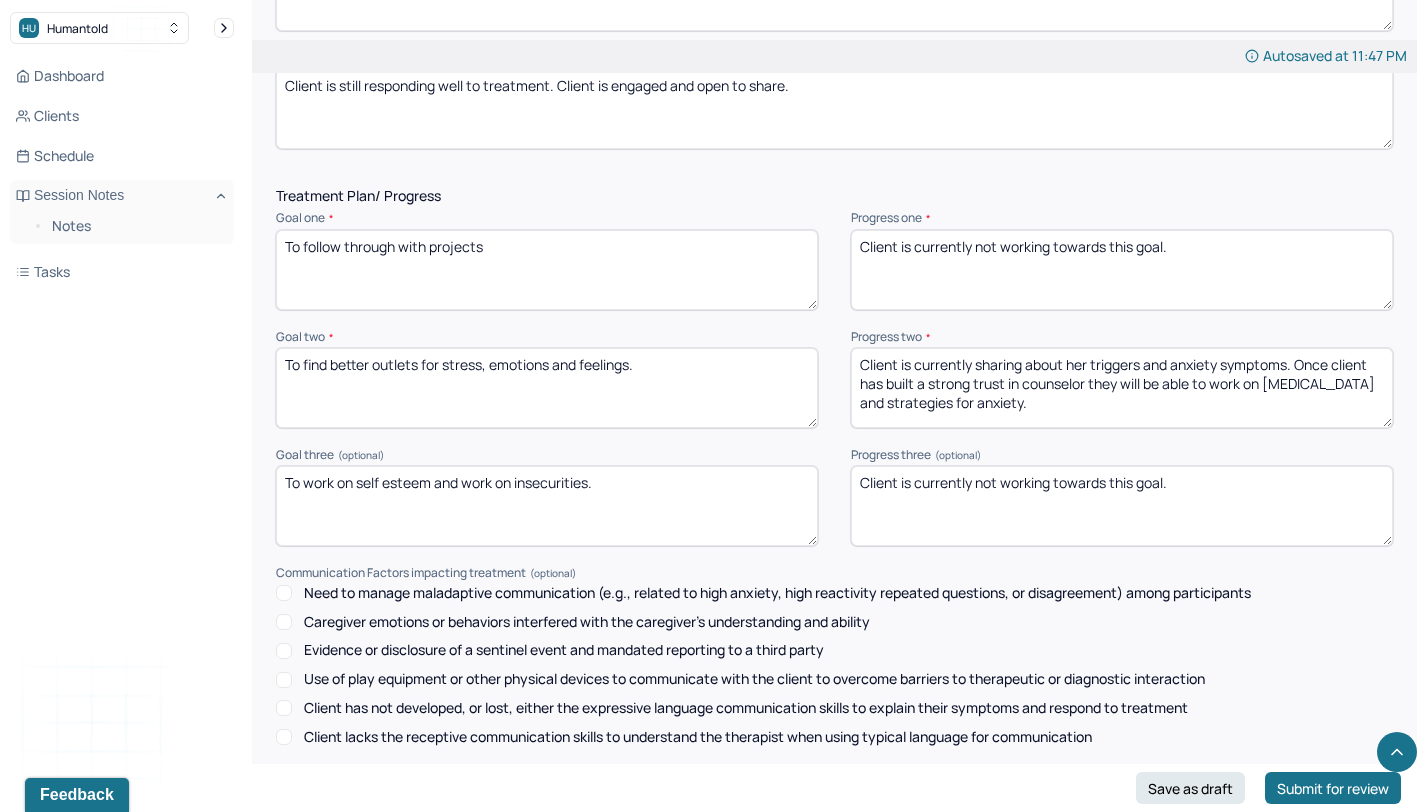 scroll, scrollTop: 2783, scrollLeft: 0, axis: vertical 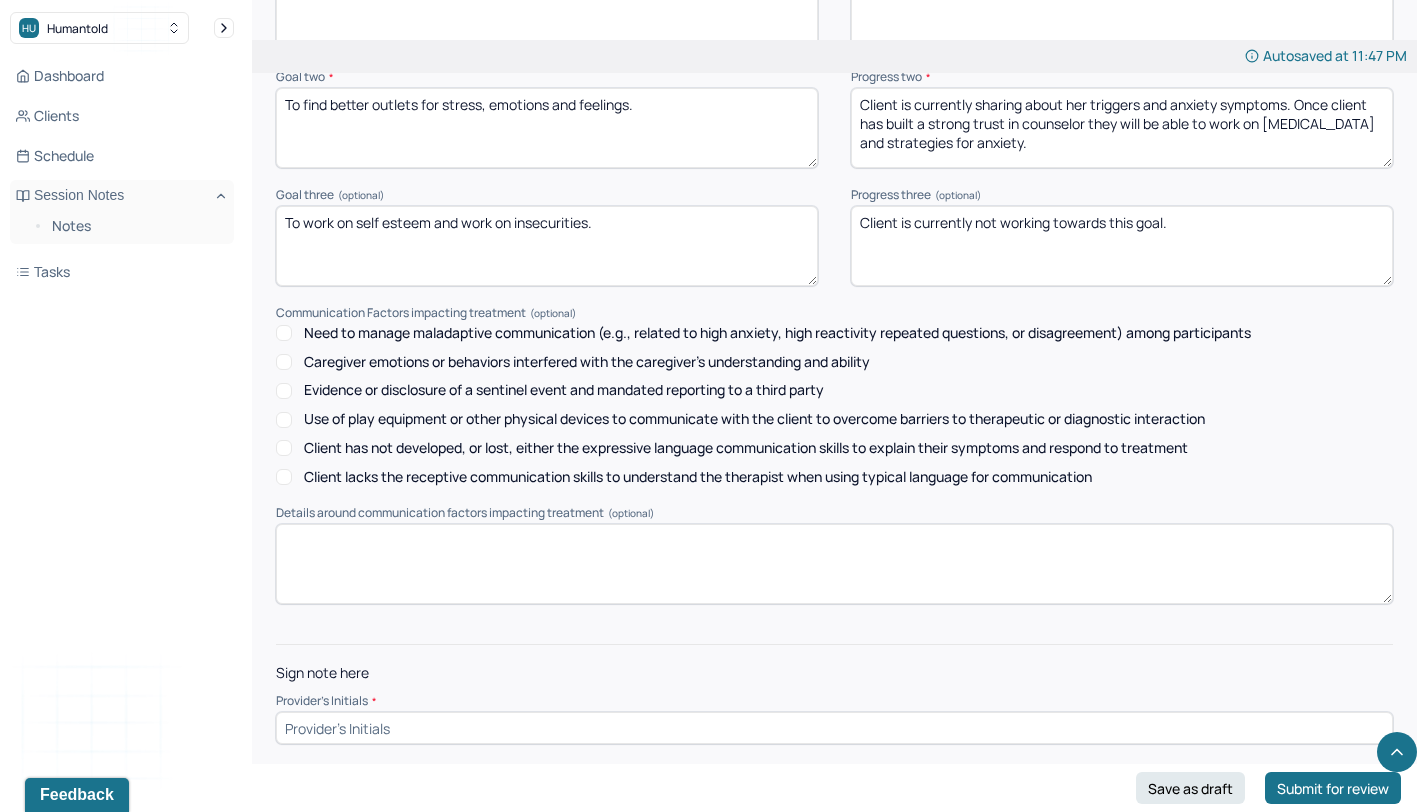 type on "Prognosis for the client has been redirected to focus on the client's grieving process. The client has high insight regarding her grieving process." 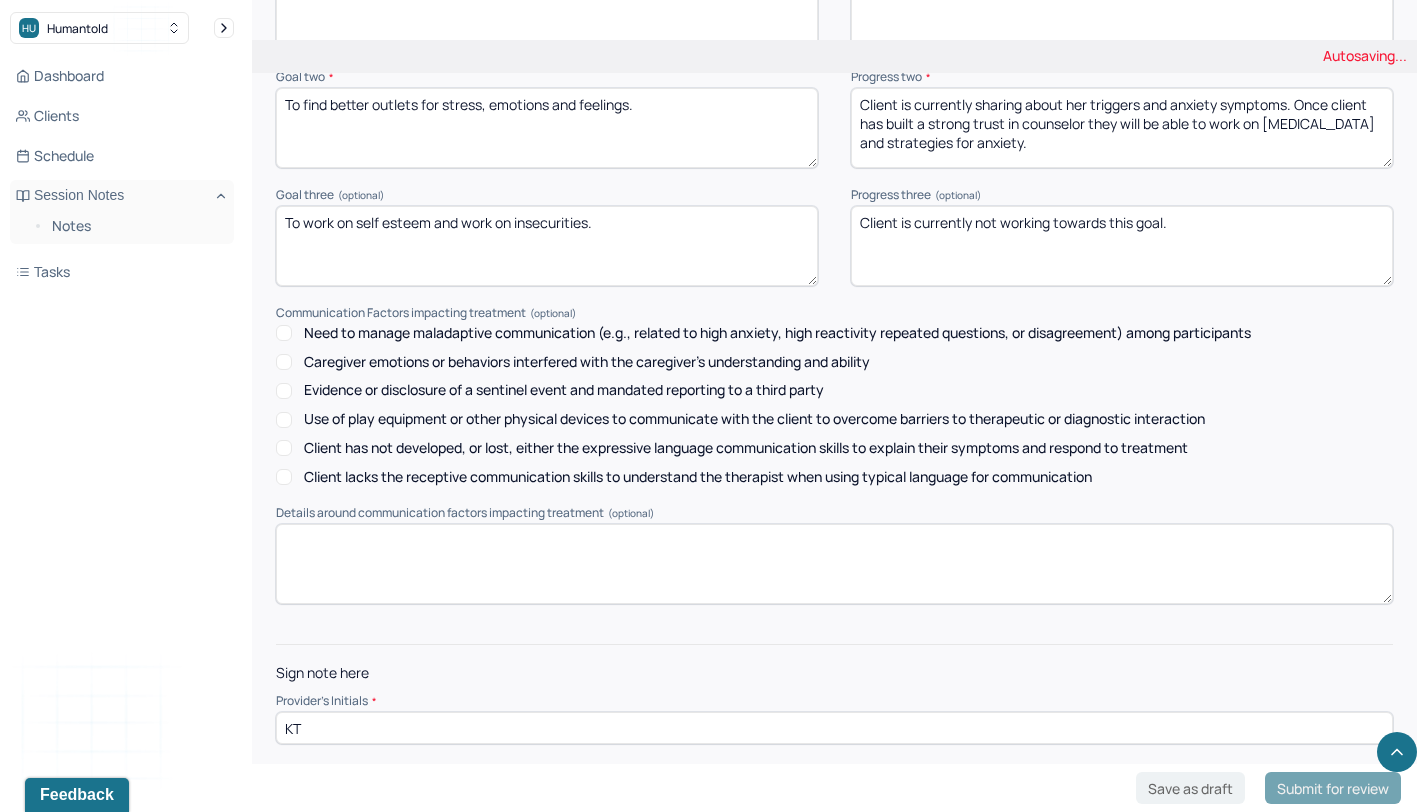 type on "KT" 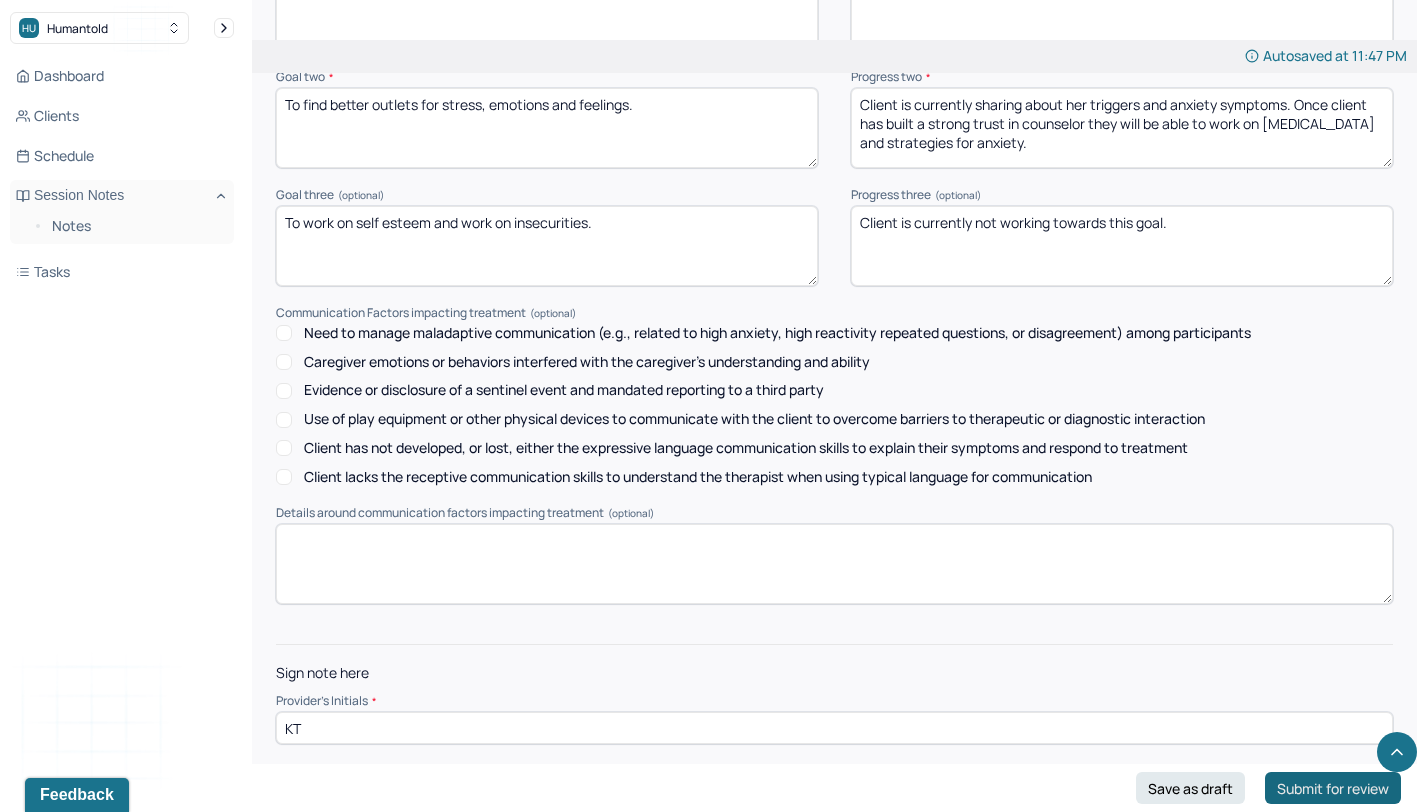 click on "Submit for review" at bounding box center (1333, 788) 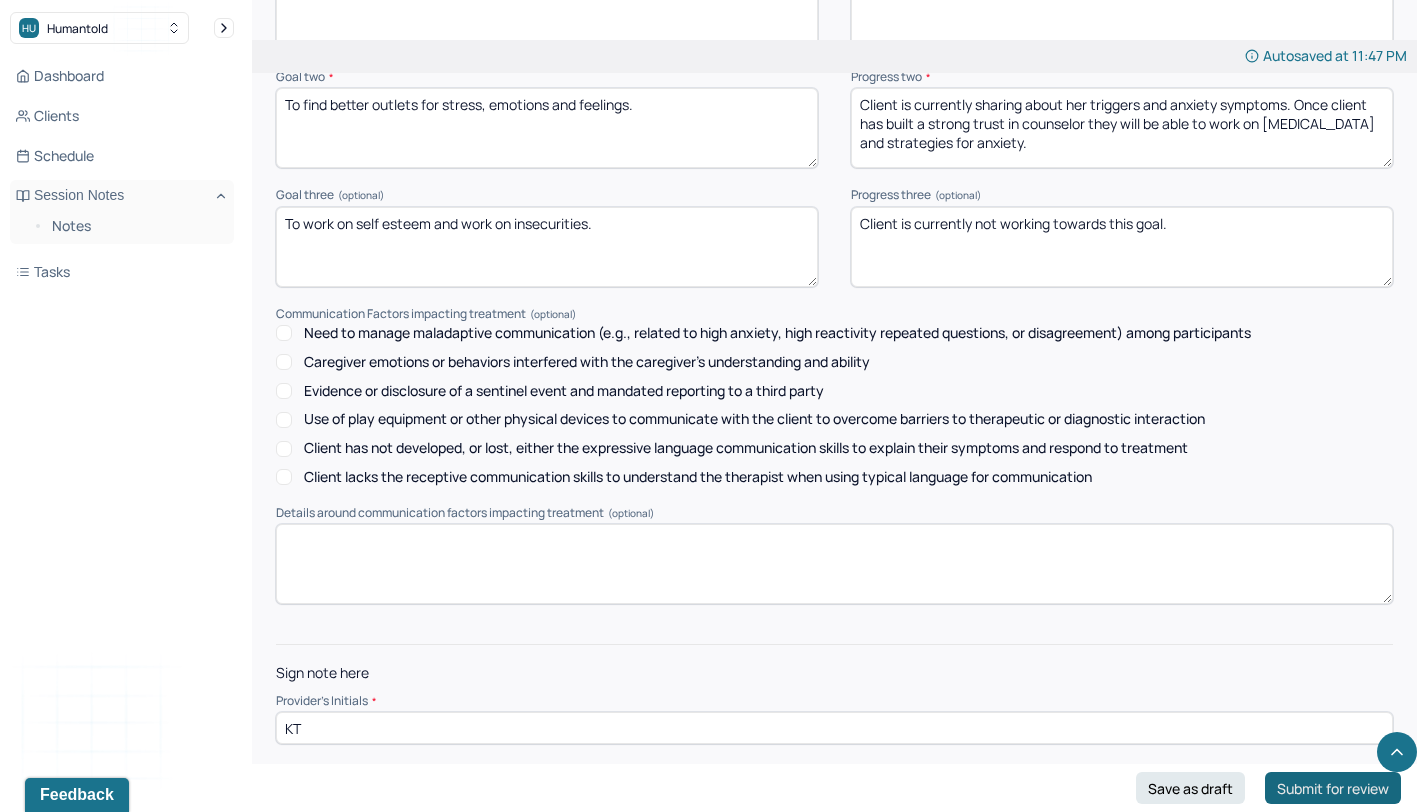 click on "Submit for review" at bounding box center [1333, 788] 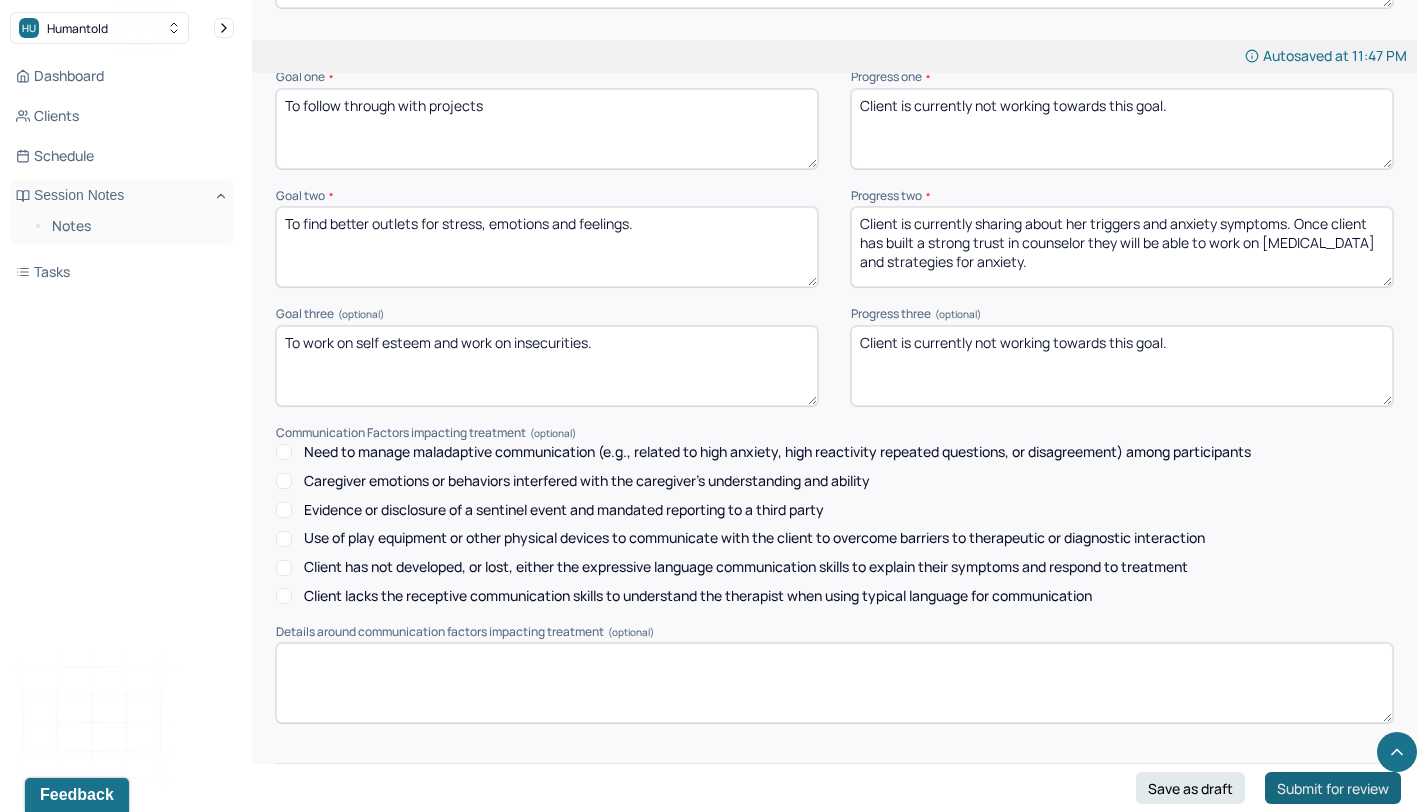 scroll, scrollTop: 2672, scrollLeft: 0, axis: vertical 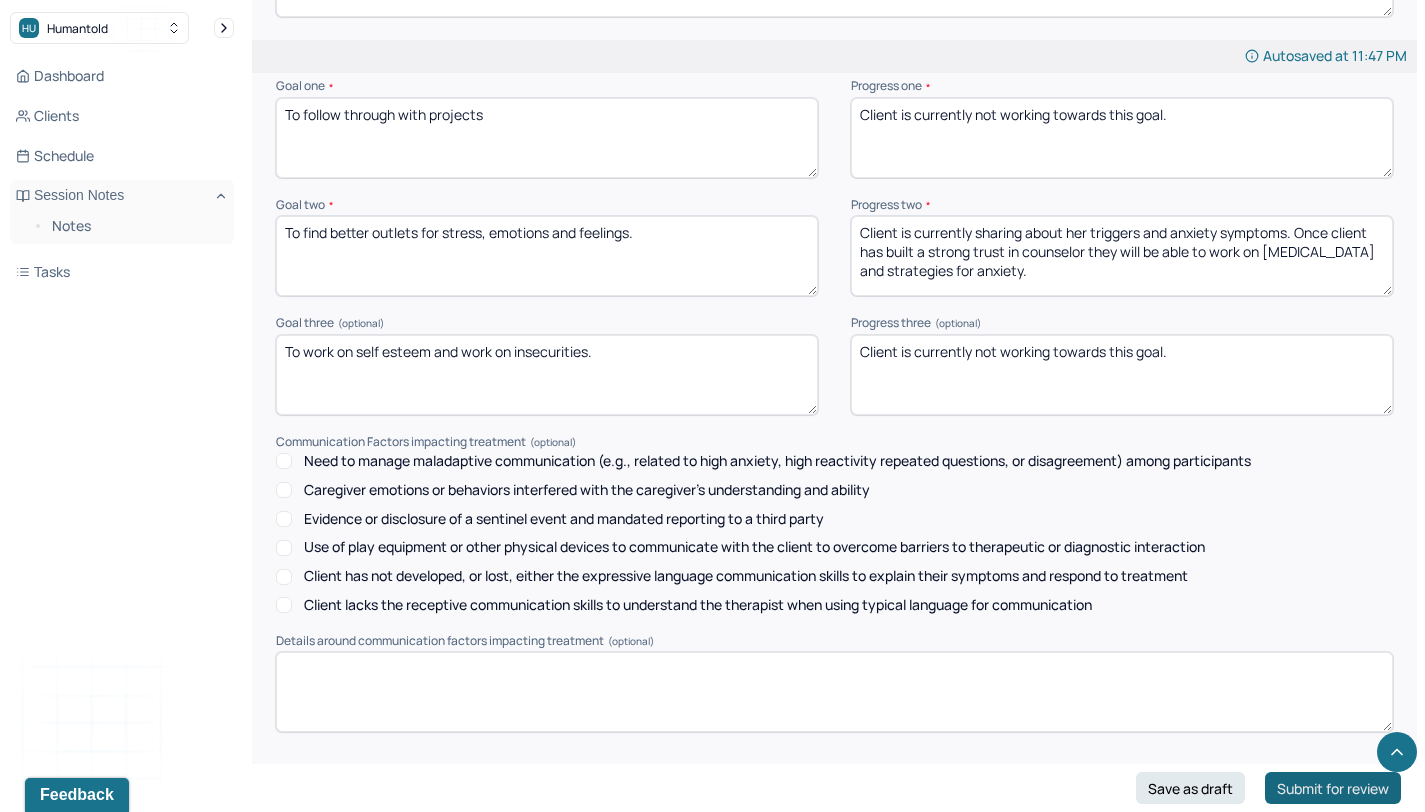 click on "Submit for review" at bounding box center (1333, 788) 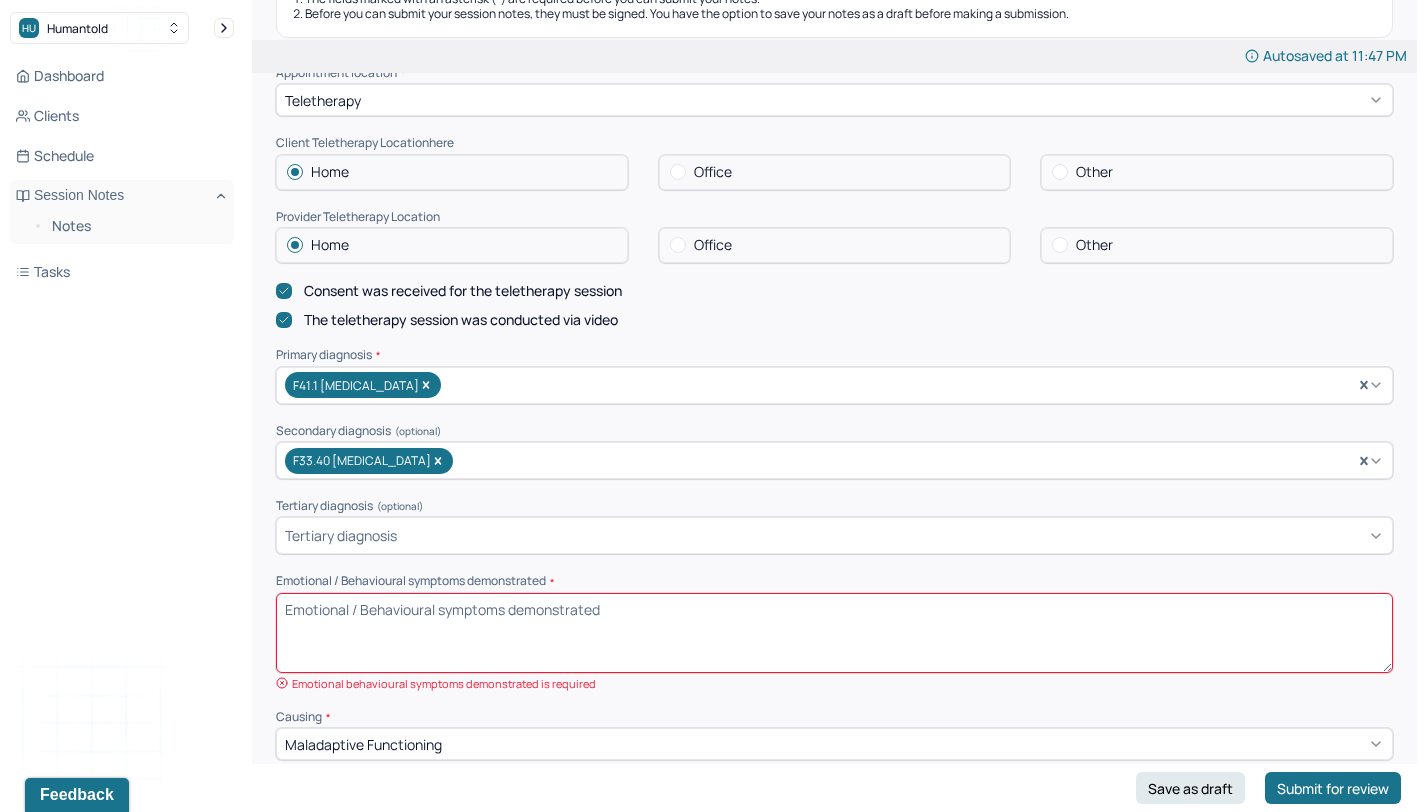 scroll, scrollTop: 374, scrollLeft: 0, axis: vertical 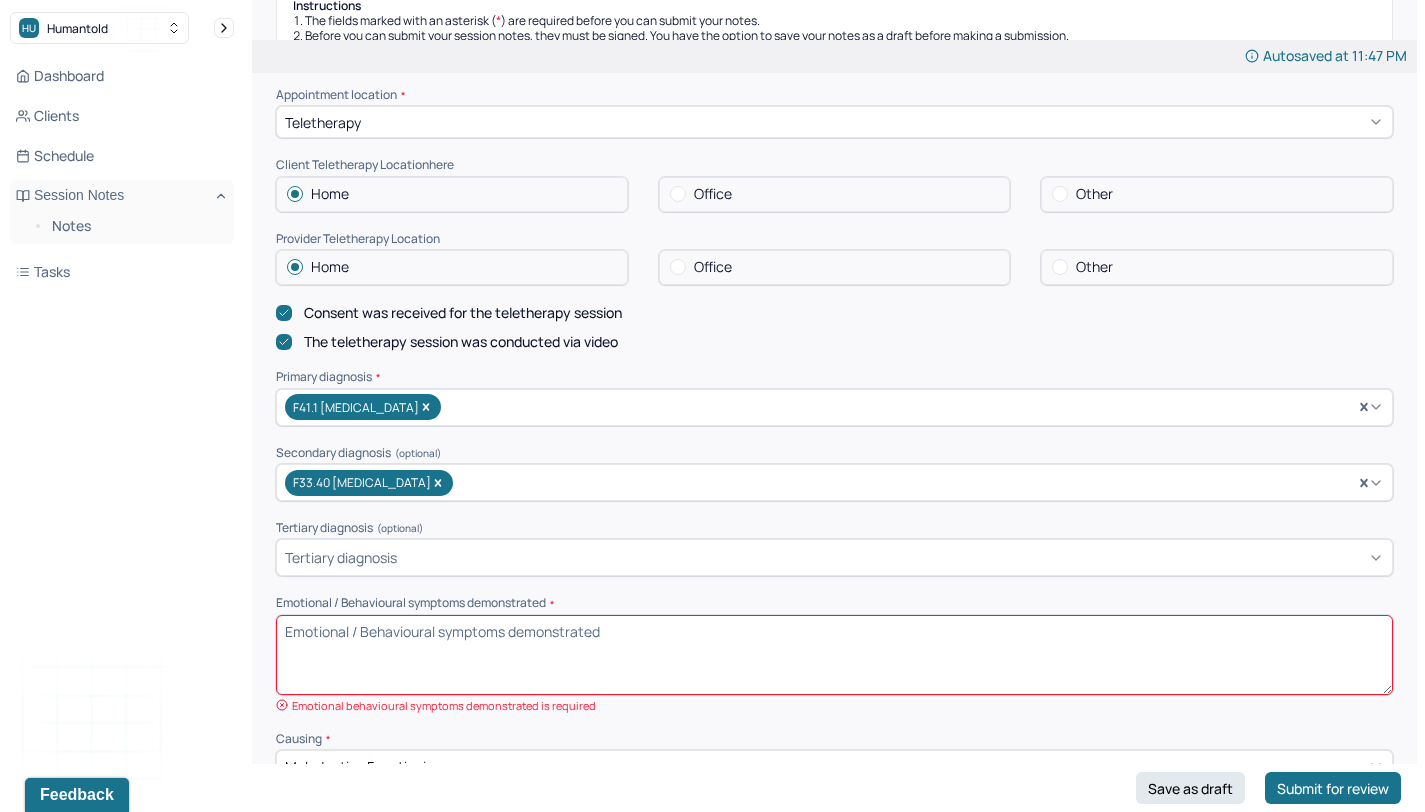 click on "Emotional / Behavioural symptoms demonstrated *" at bounding box center [834, 655] 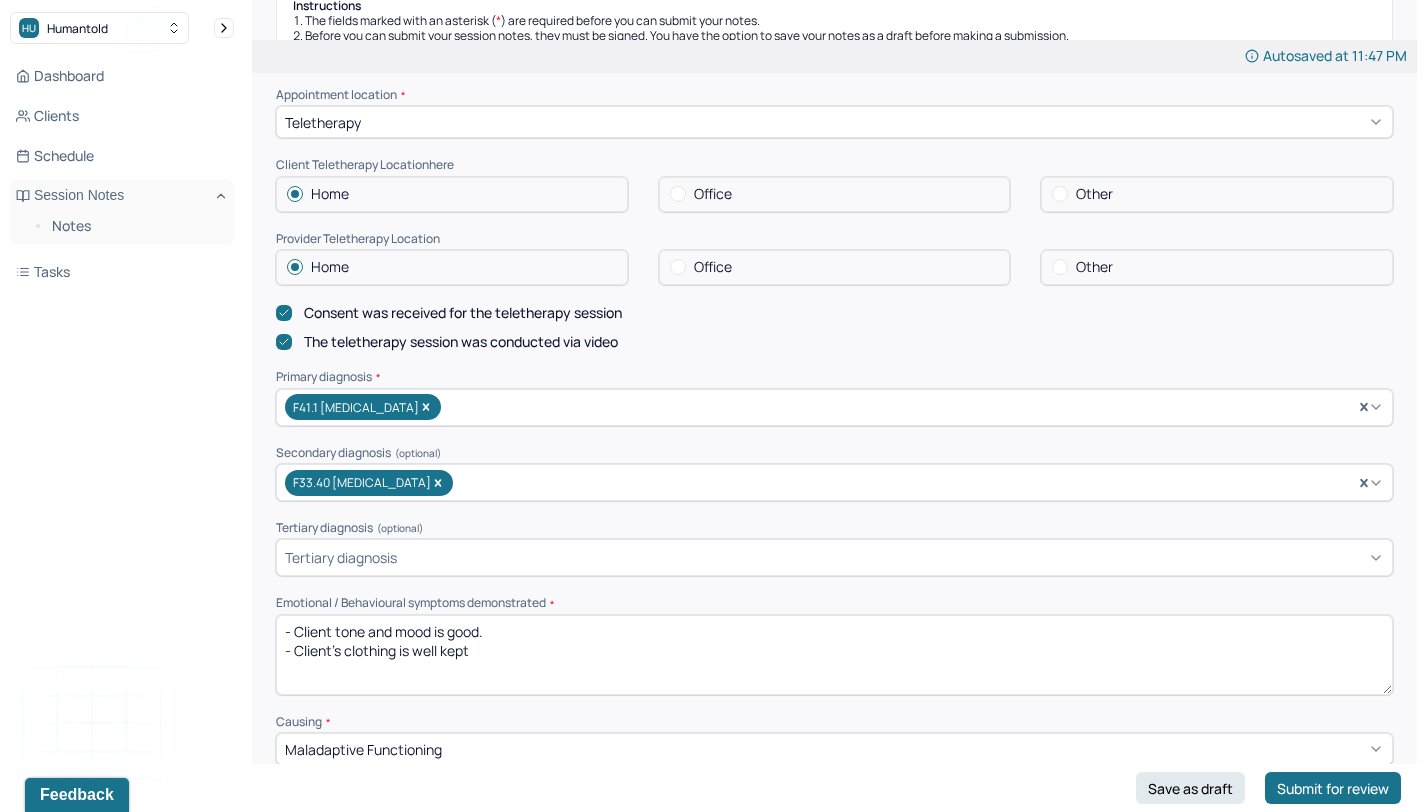 click on "- Client tone and mood is good.
- Client’s clothing is well kept" at bounding box center (834, 655) 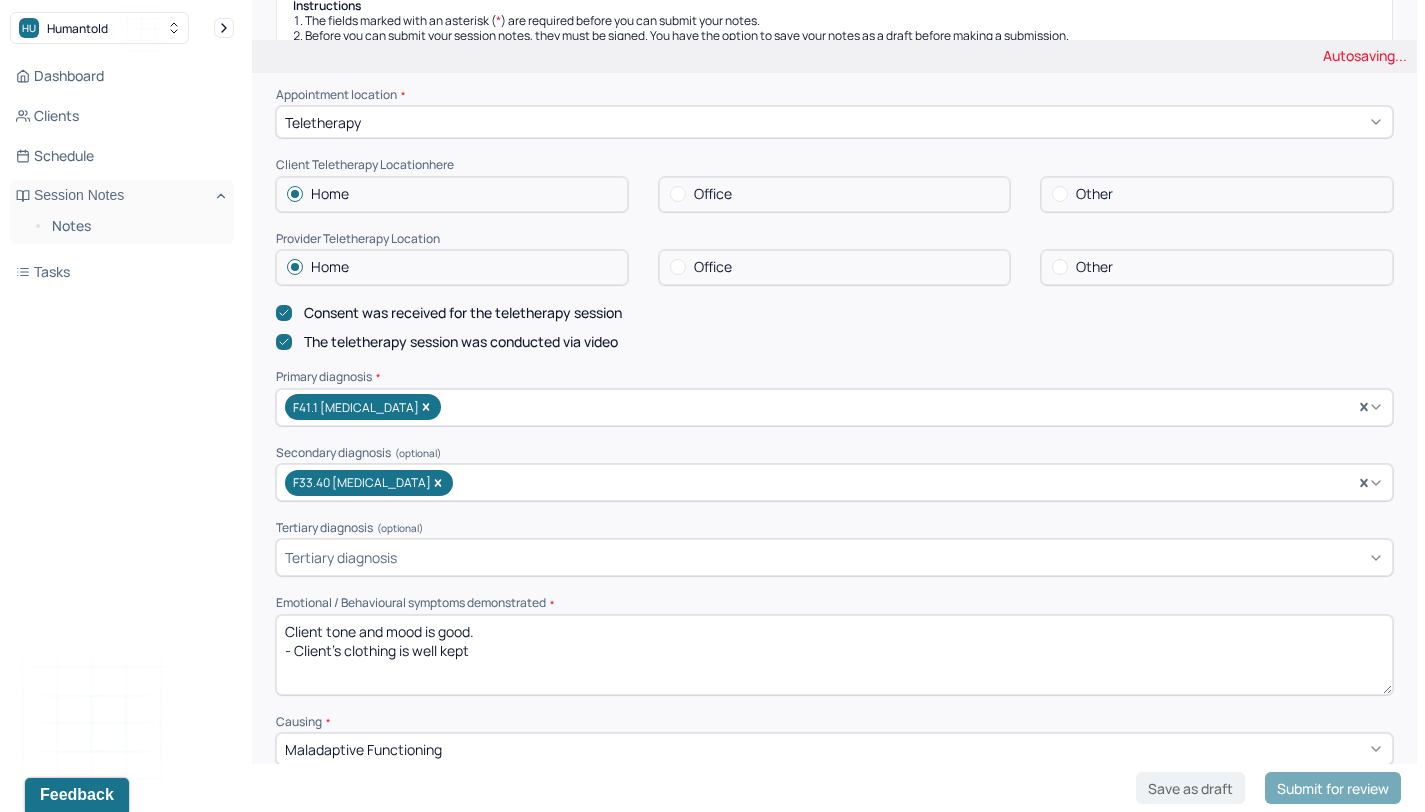 click on "Client tone and mood is good.
- Client’s clothing is well kept" at bounding box center (834, 655) 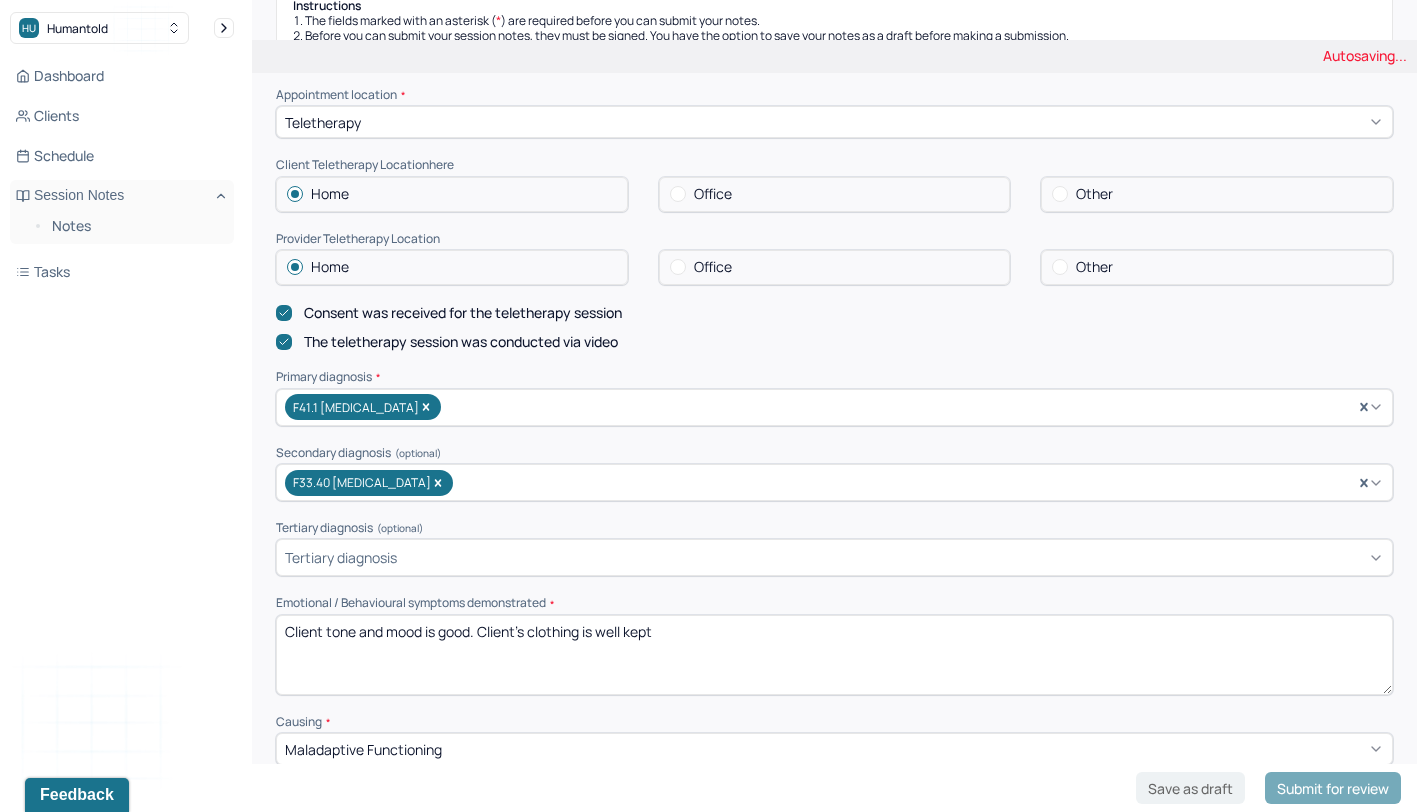 click on "Client tone and mood is good.
- Client’s clothing is well kept" at bounding box center [834, 655] 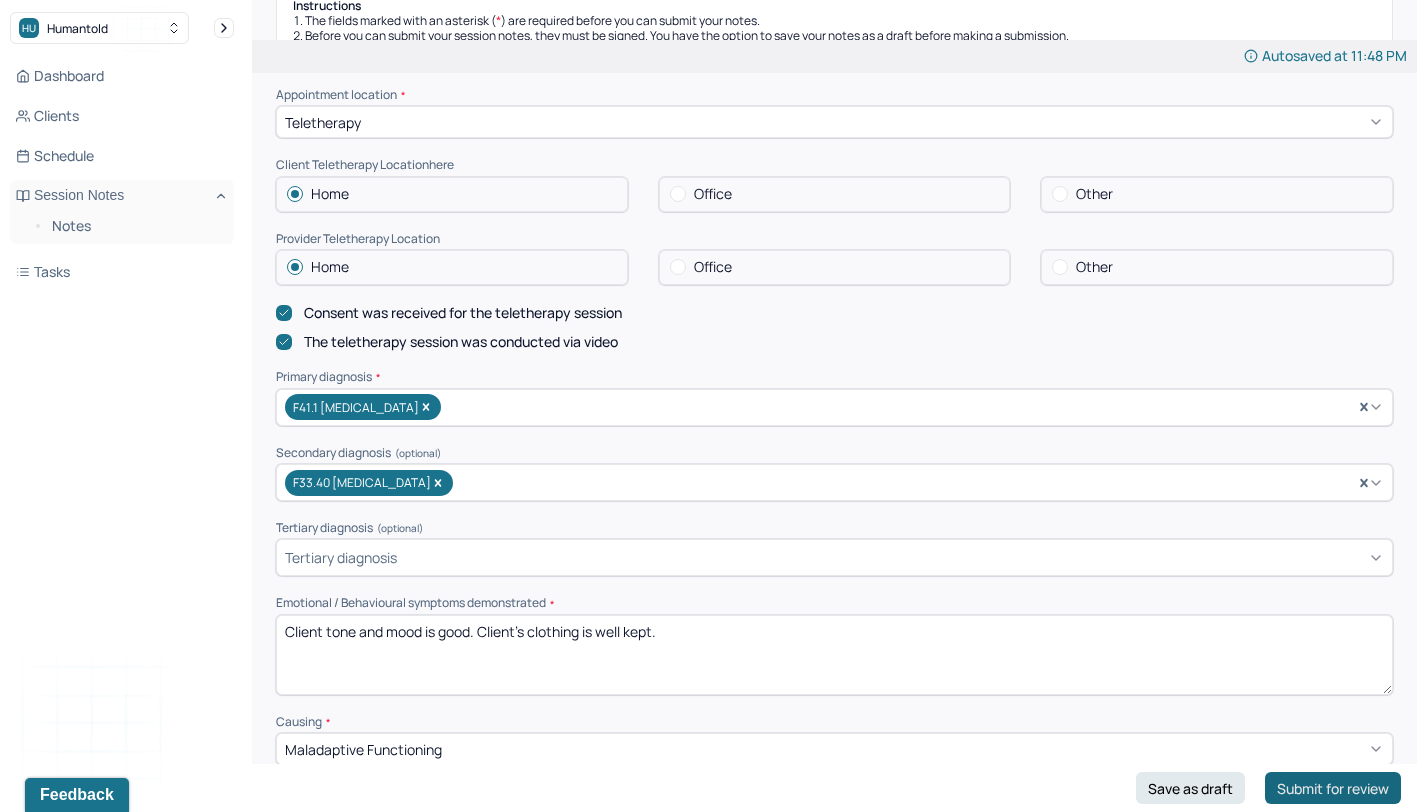 type on "Client tone and mood is good. Client’s clothing is well kept." 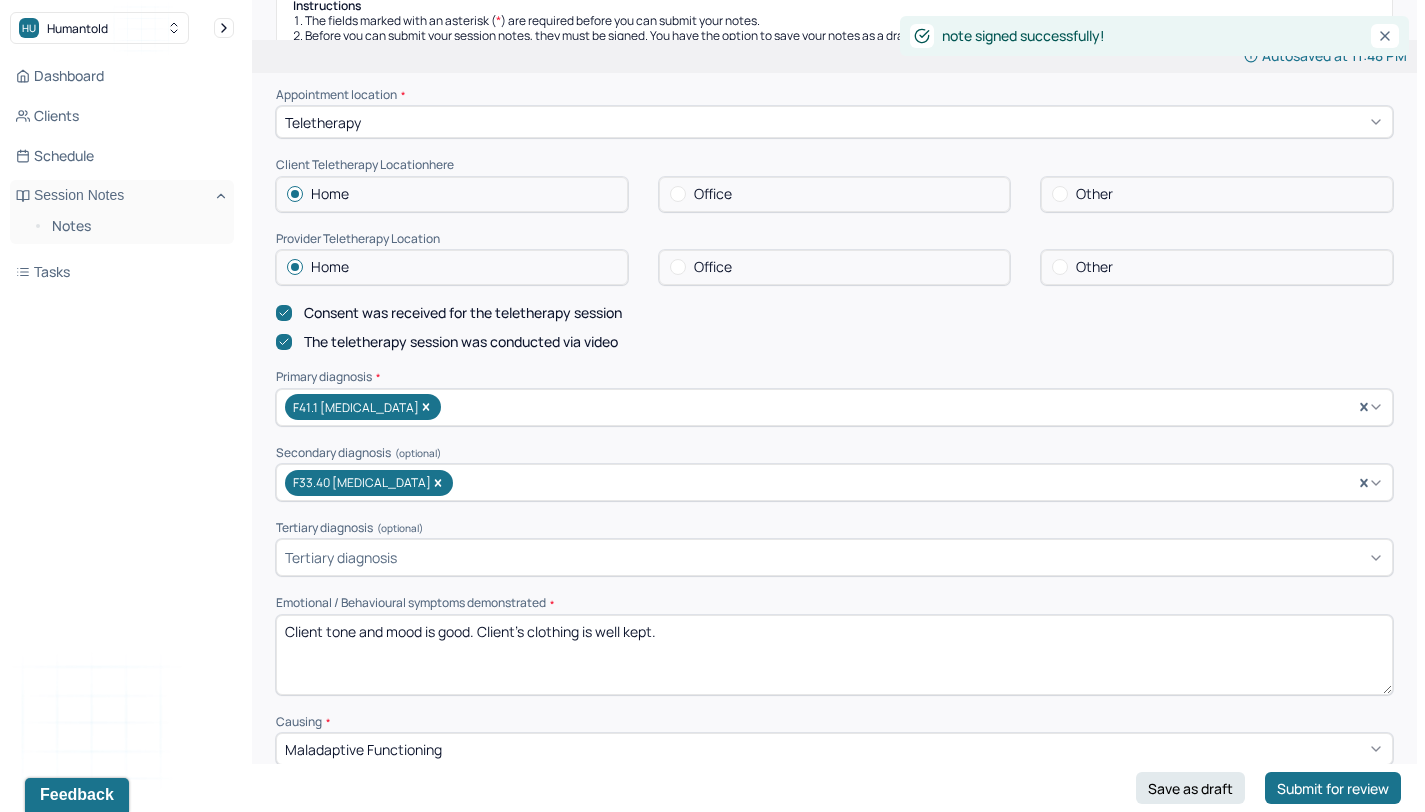scroll, scrollTop: 0, scrollLeft: 0, axis: both 